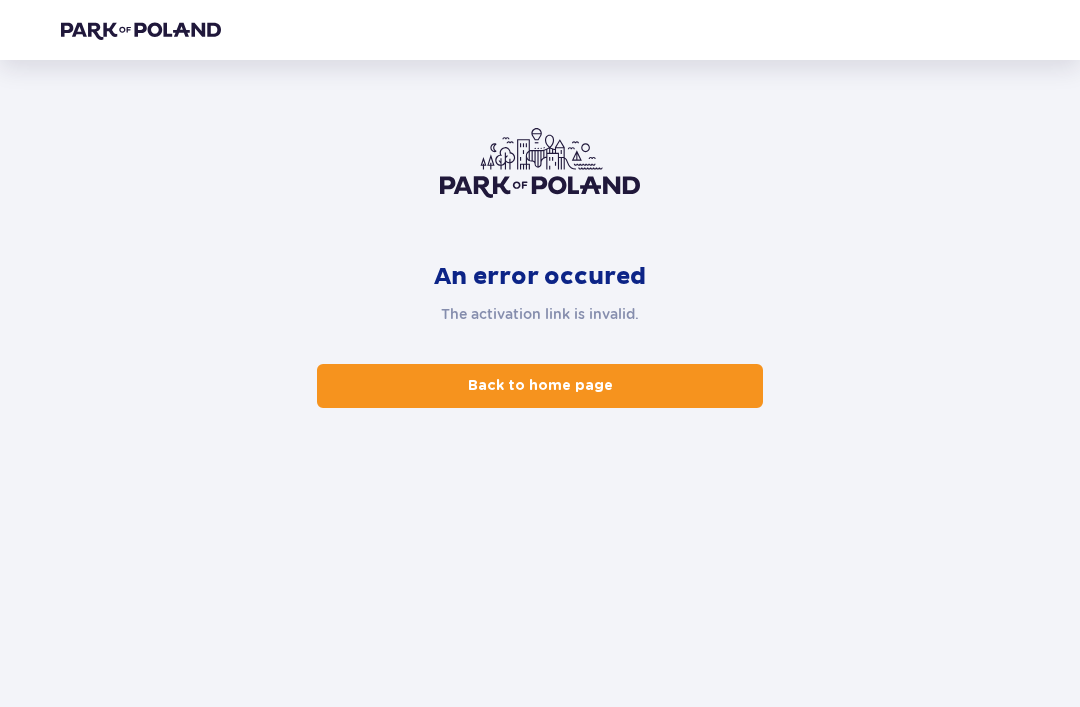 scroll, scrollTop: 0, scrollLeft: 0, axis: both 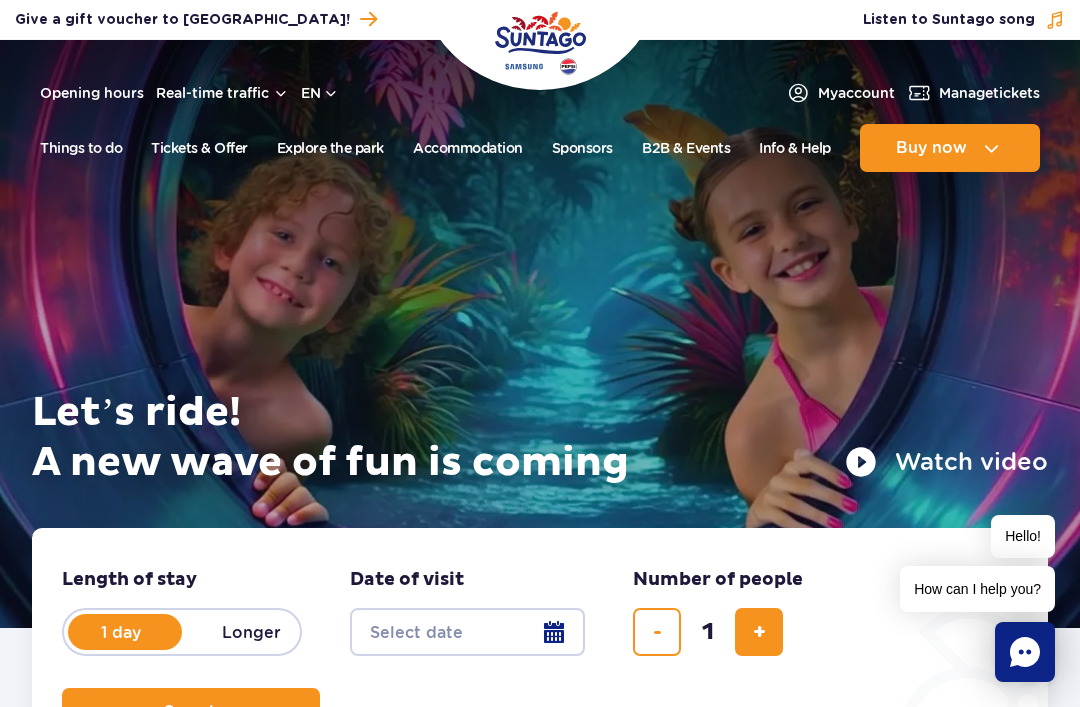 click on "My  account" at bounding box center [856, 93] 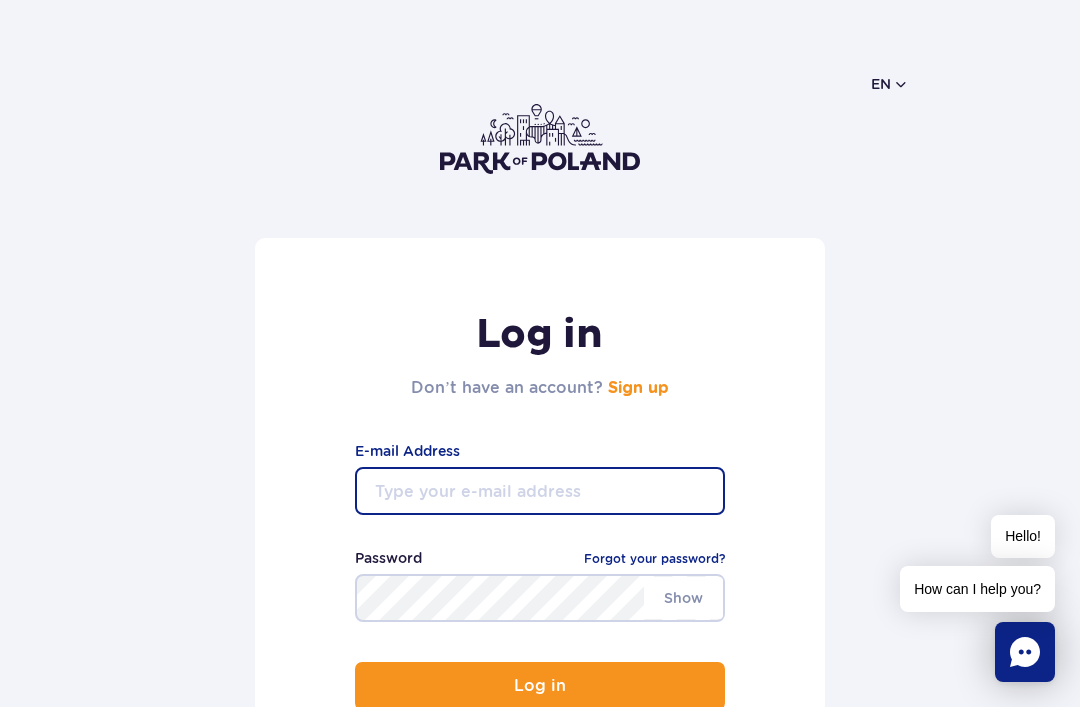 scroll, scrollTop: 307, scrollLeft: 0, axis: vertical 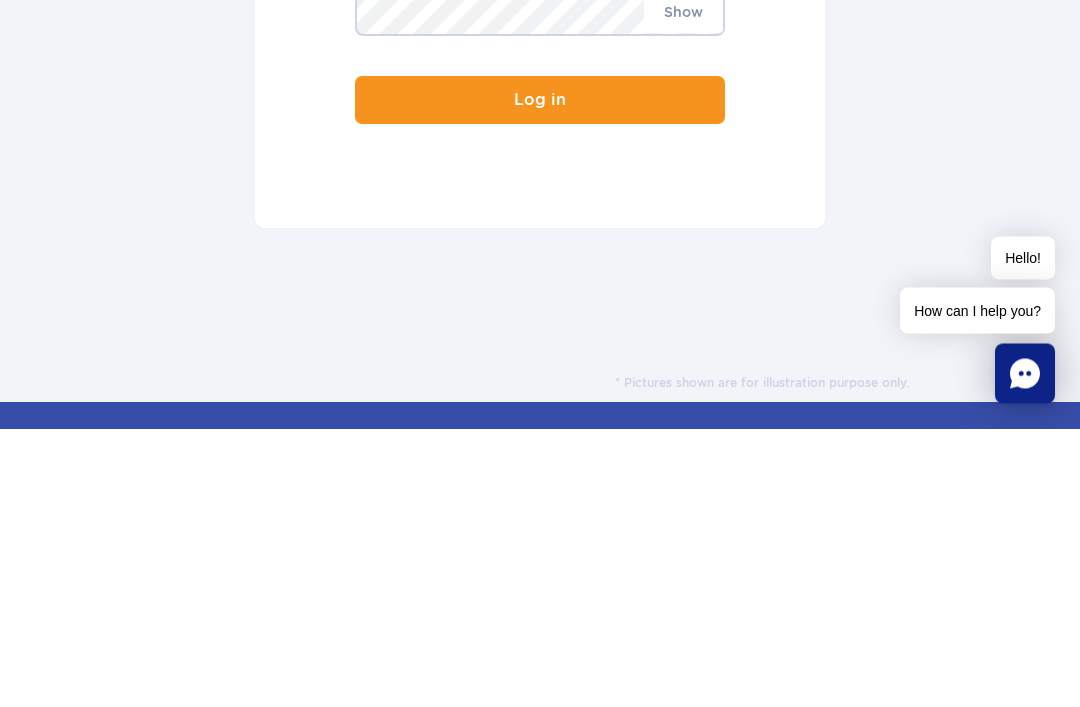 type on "[EMAIL_ADDRESS][DOMAIN_NAME]" 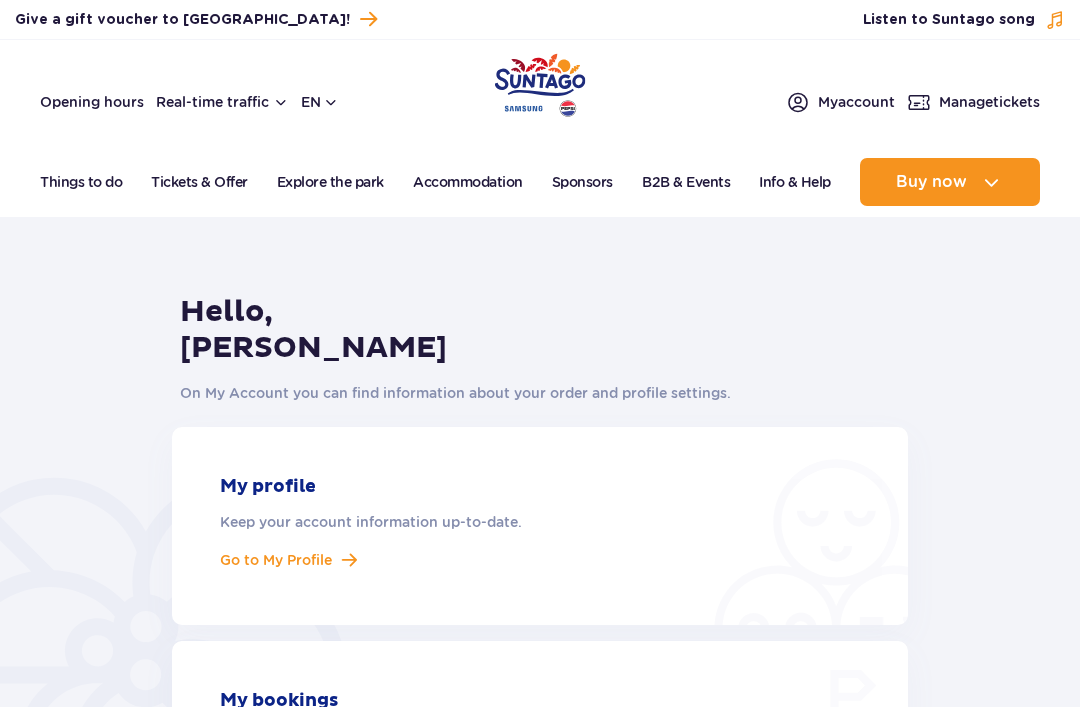 scroll, scrollTop: 0, scrollLeft: 0, axis: both 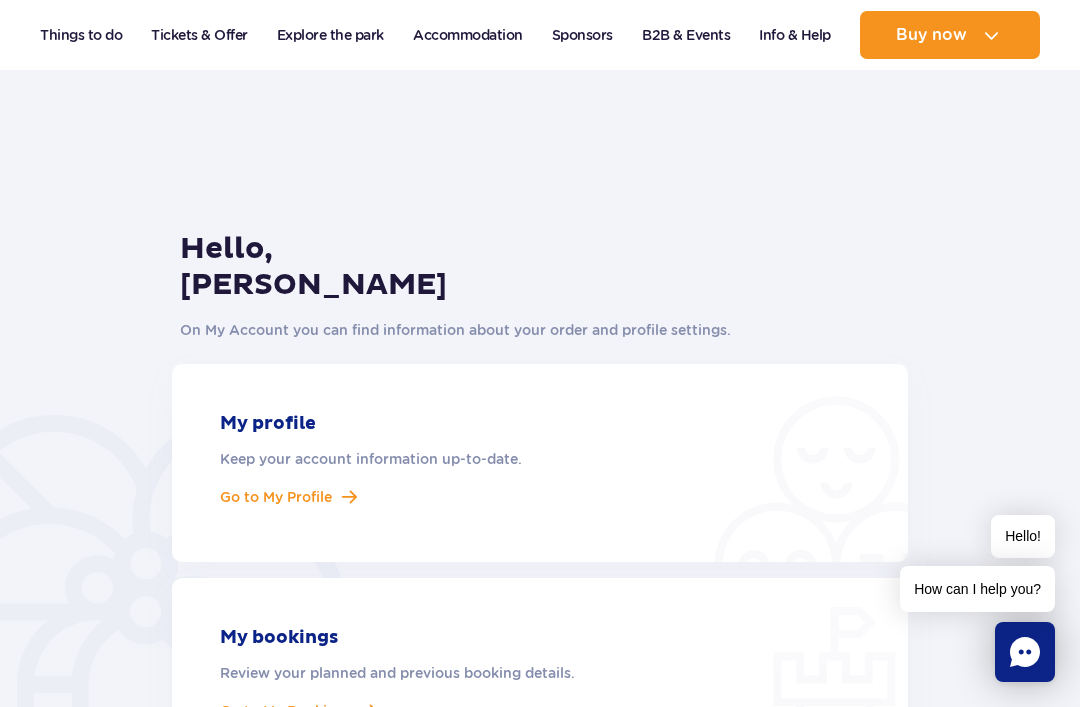 click on "Go to My Profile" at bounding box center [276, 497] 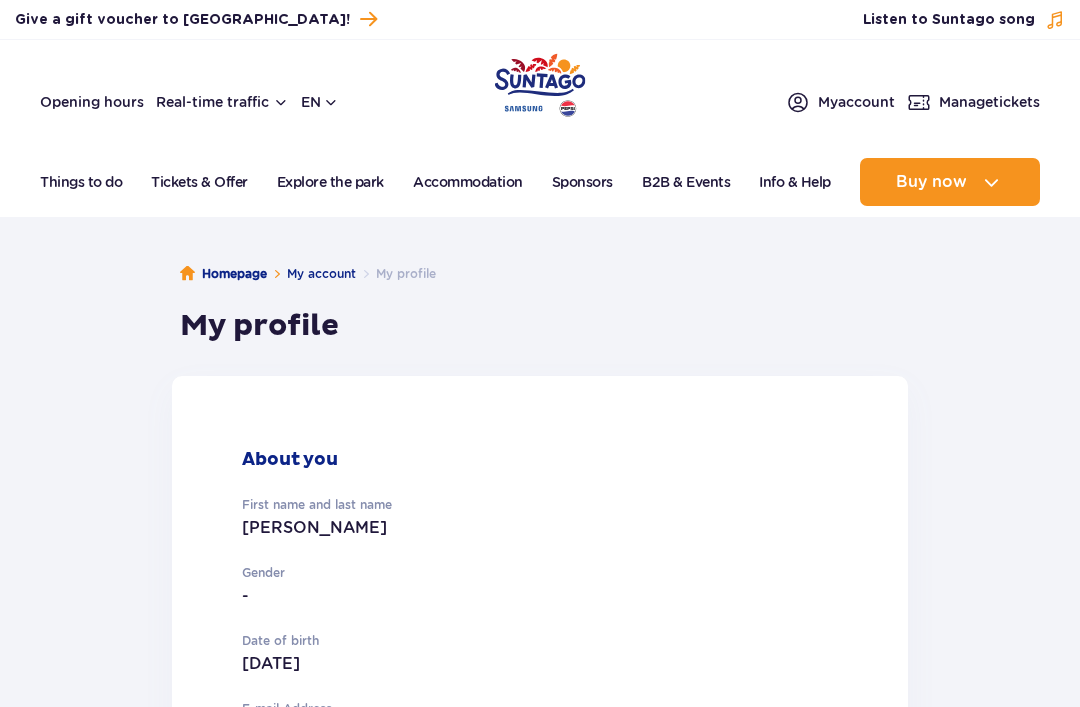 scroll, scrollTop: 0, scrollLeft: 0, axis: both 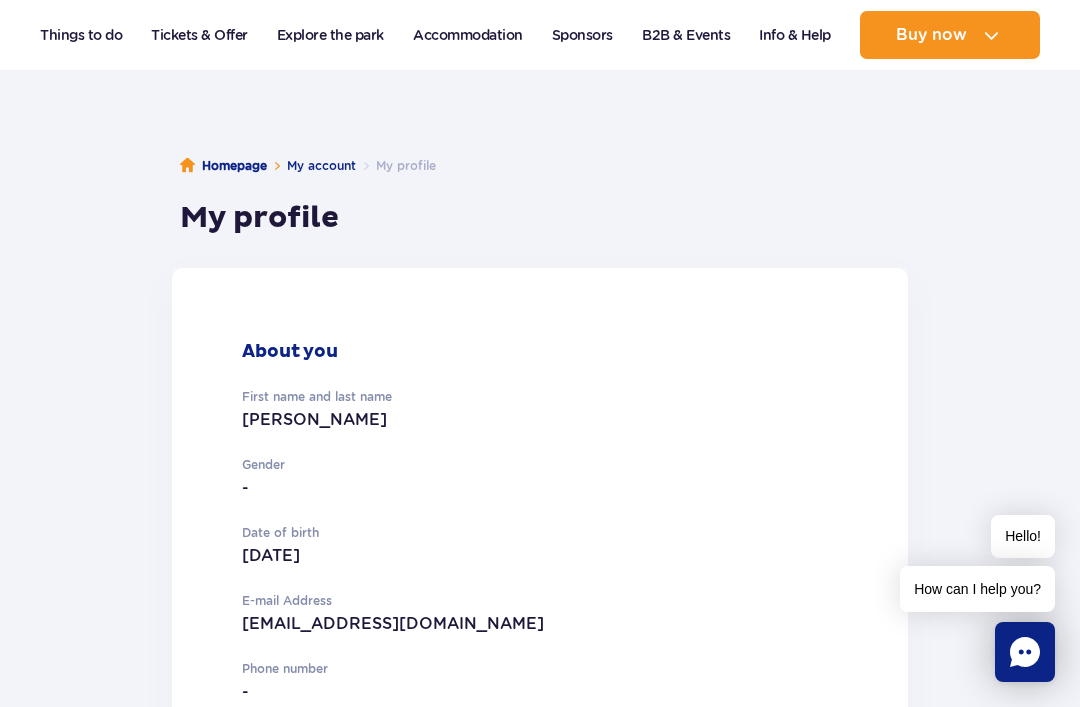 click 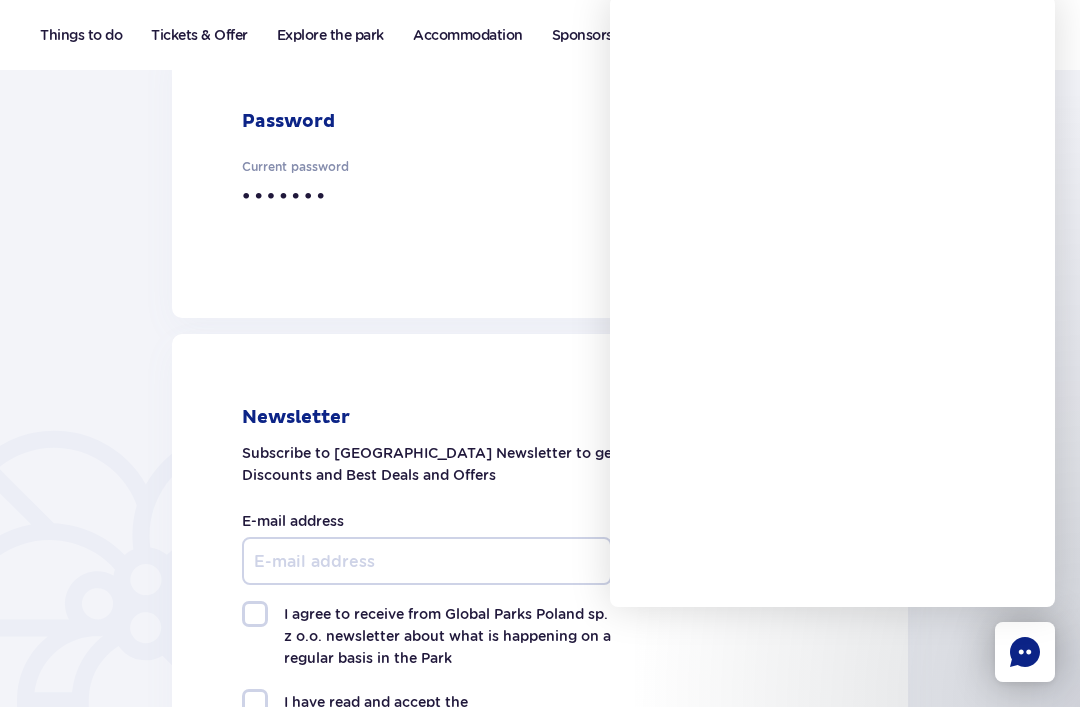 scroll, scrollTop: 980, scrollLeft: 0, axis: vertical 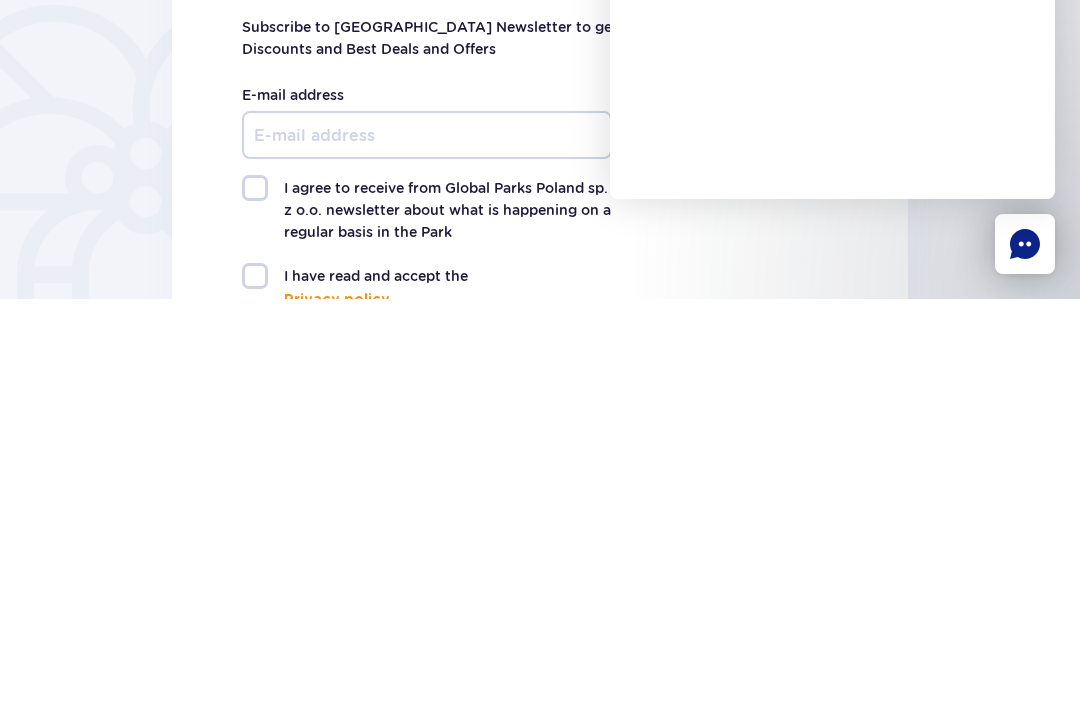 click at bounding box center (97, 657) 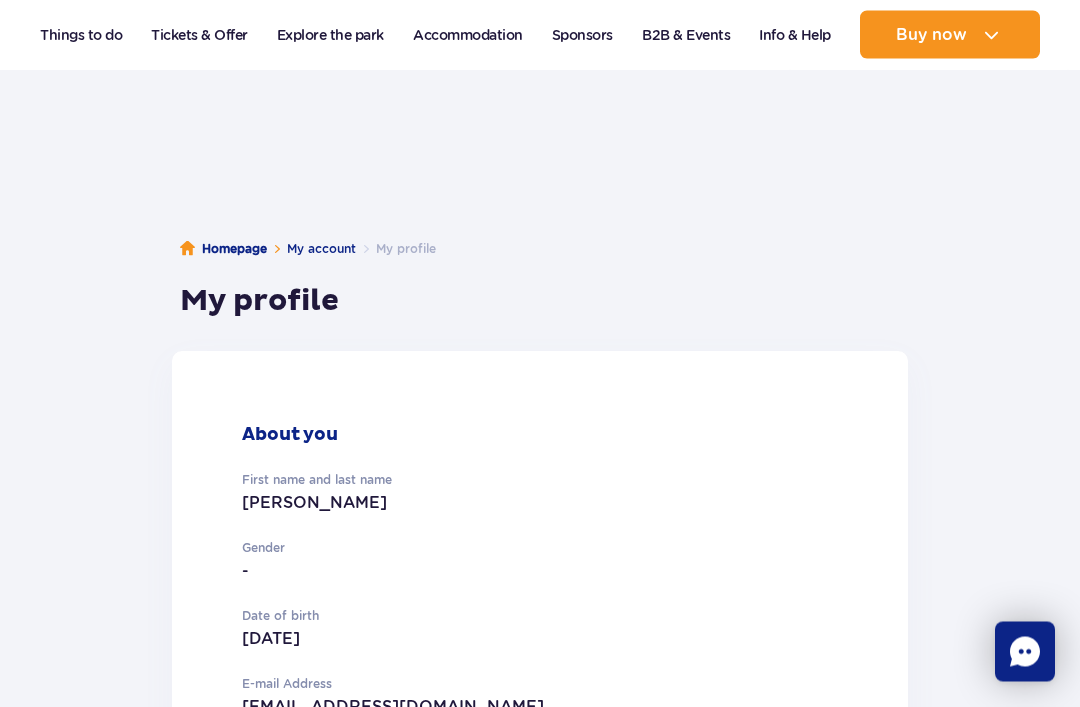 scroll, scrollTop: 0, scrollLeft: 0, axis: both 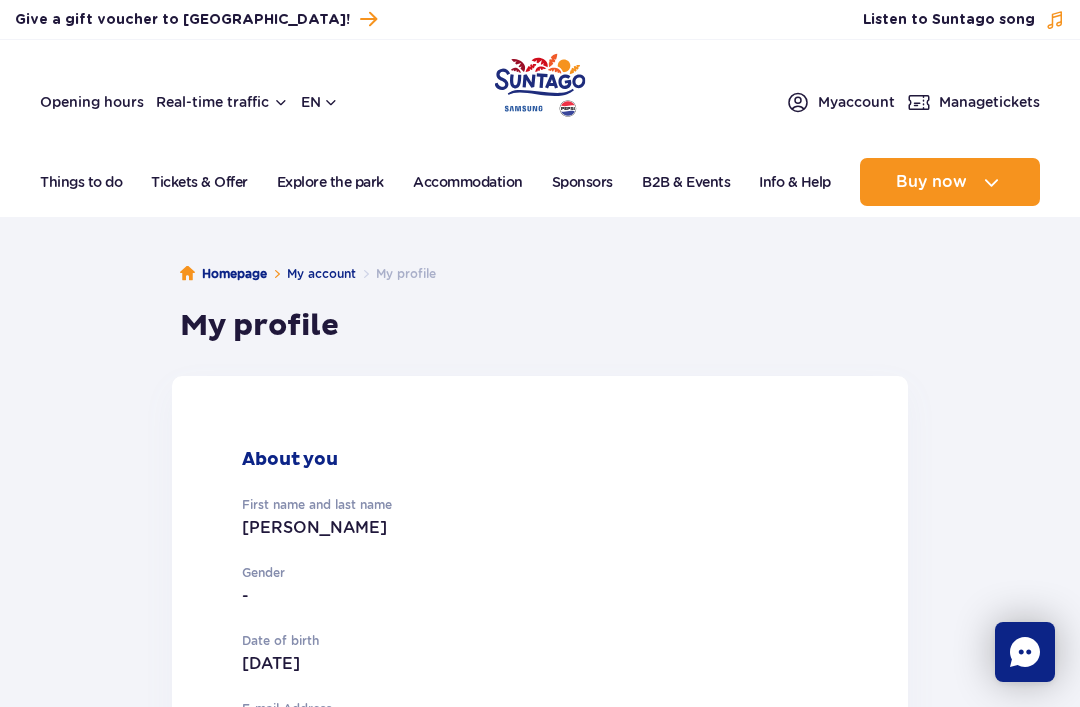 click on "Opening hours" at bounding box center [92, 102] 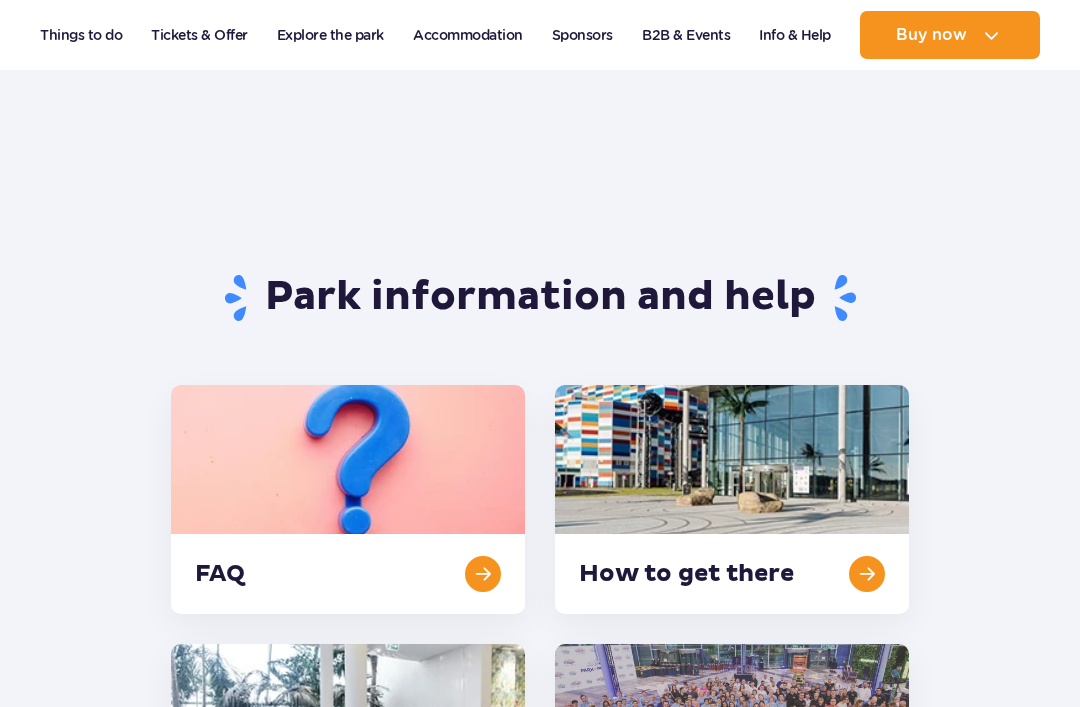 scroll, scrollTop: 1118, scrollLeft: 0, axis: vertical 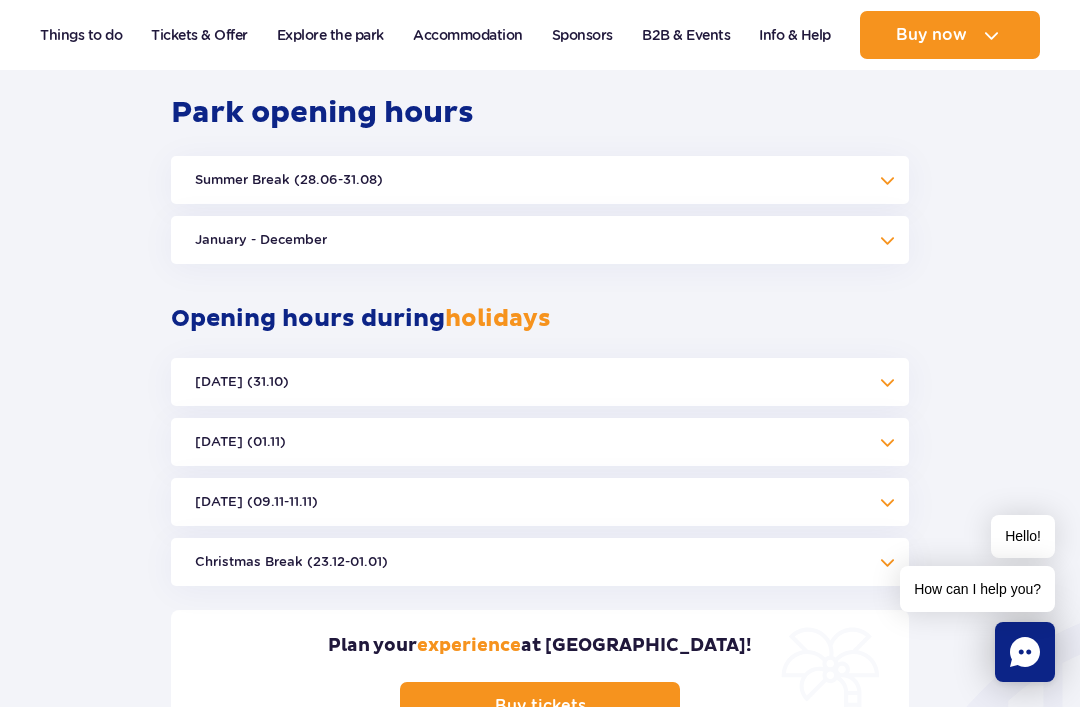 click on "Summer Break (28.06-31.08)" at bounding box center (540, 180) 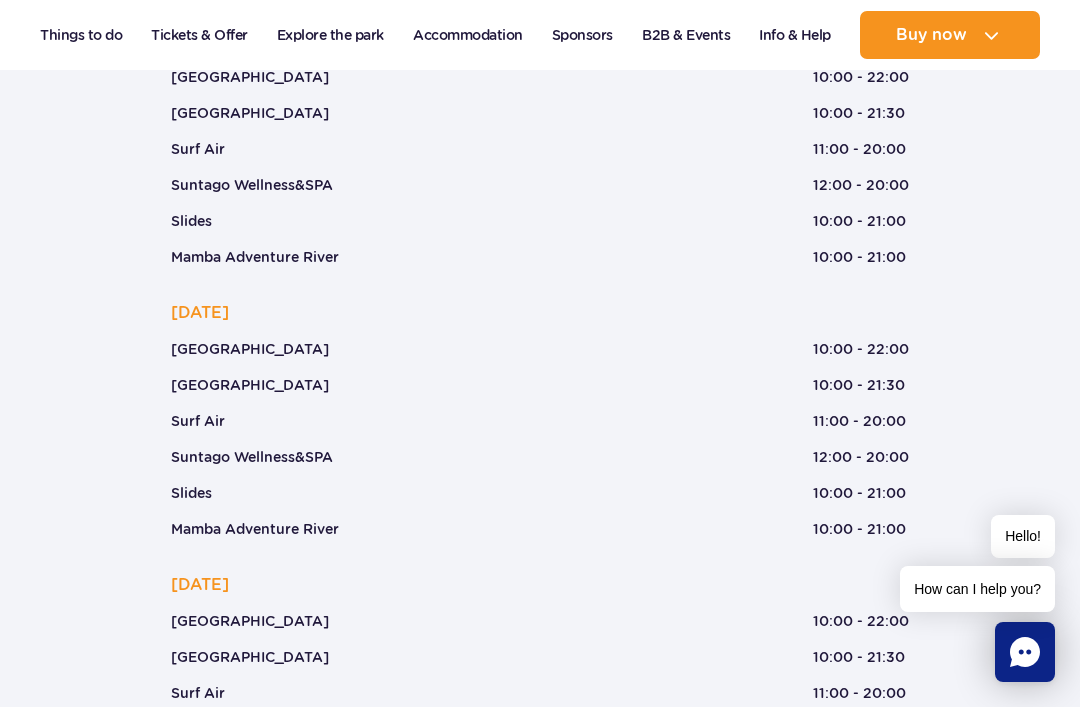 scroll, scrollTop: 1378, scrollLeft: 0, axis: vertical 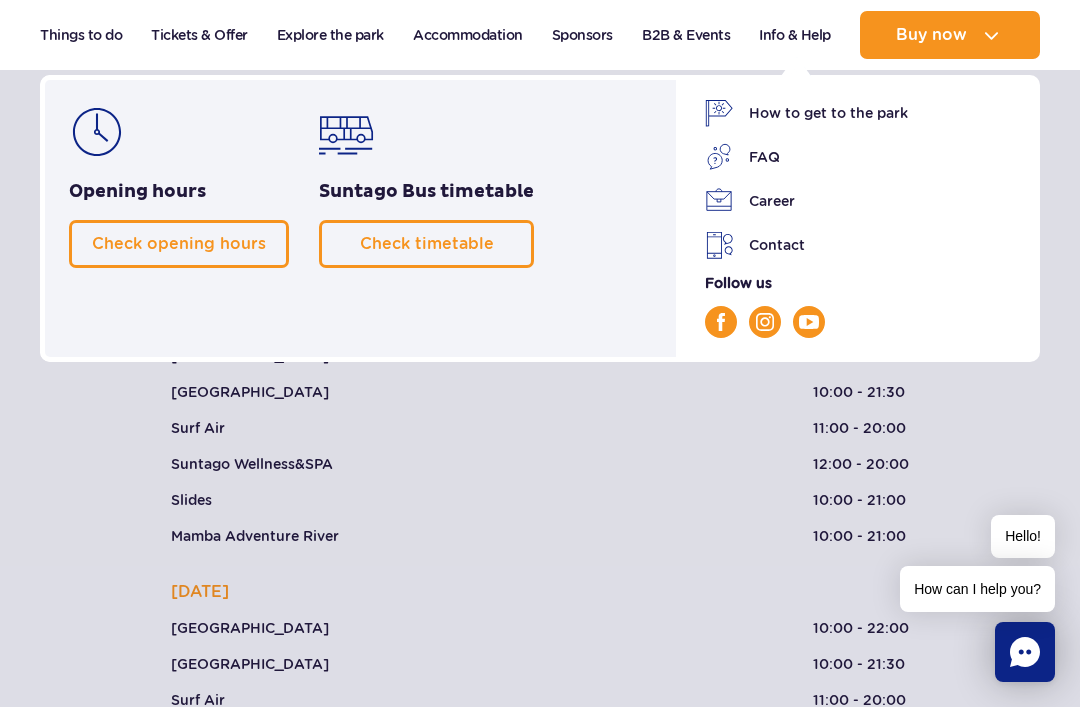 click on "Contact" at bounding box center [860, 245] 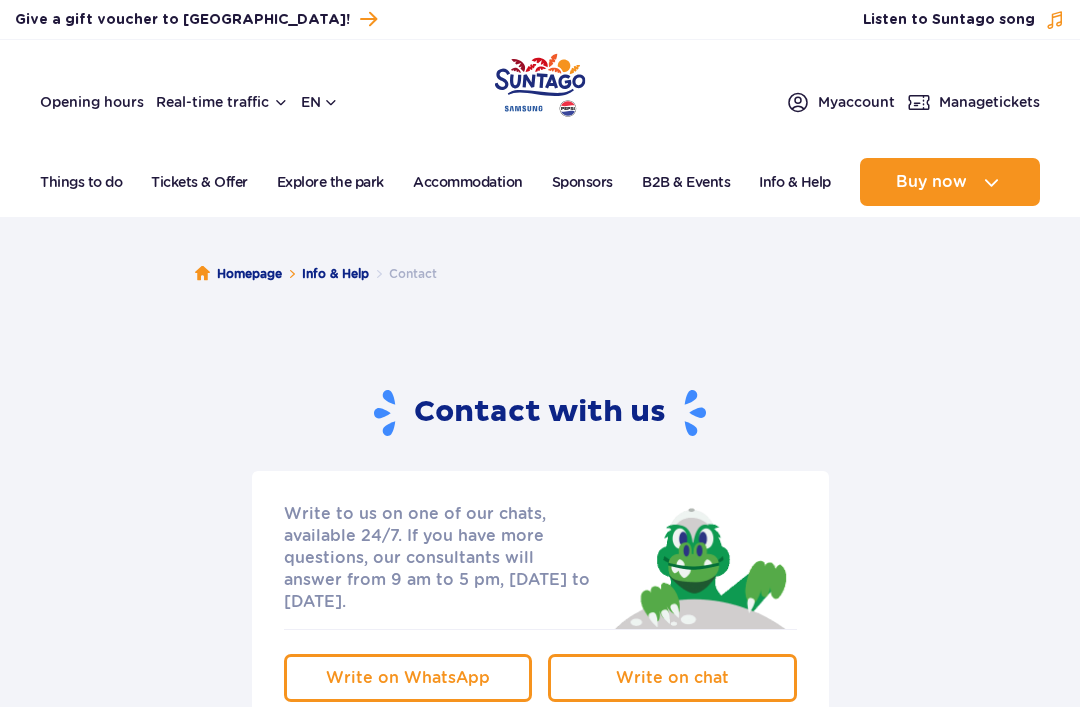 scroll, scrollTop: 0, scrollLeft: 0, axis: both 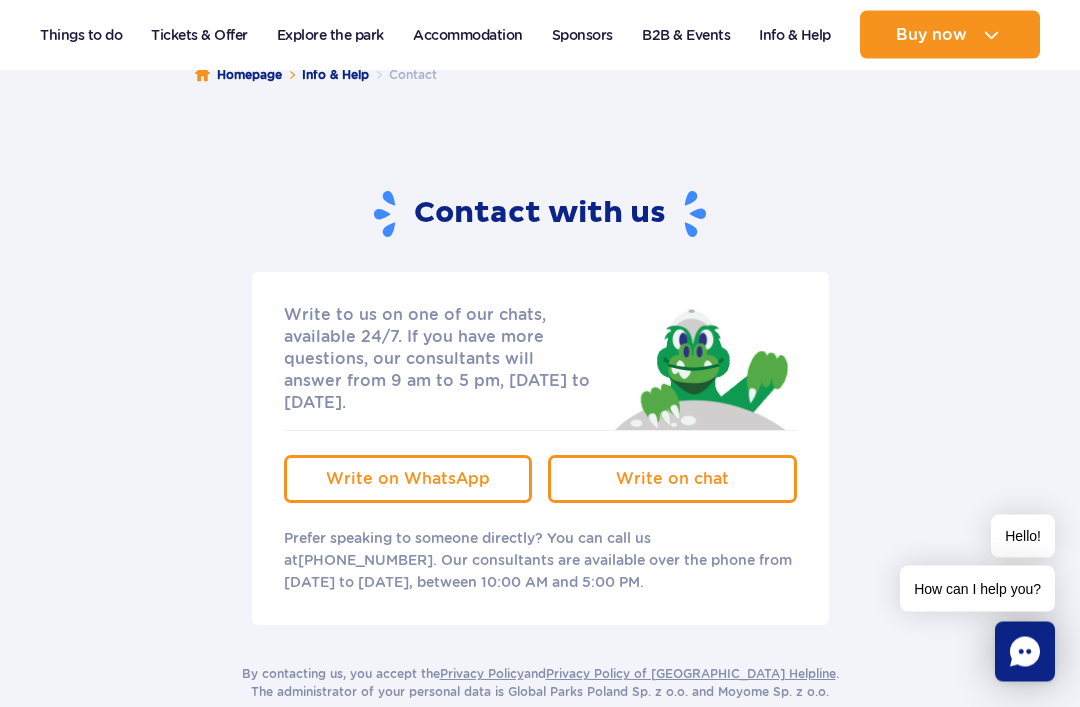 click on "Write on WhatsApp" at bounding box center [408, 479] 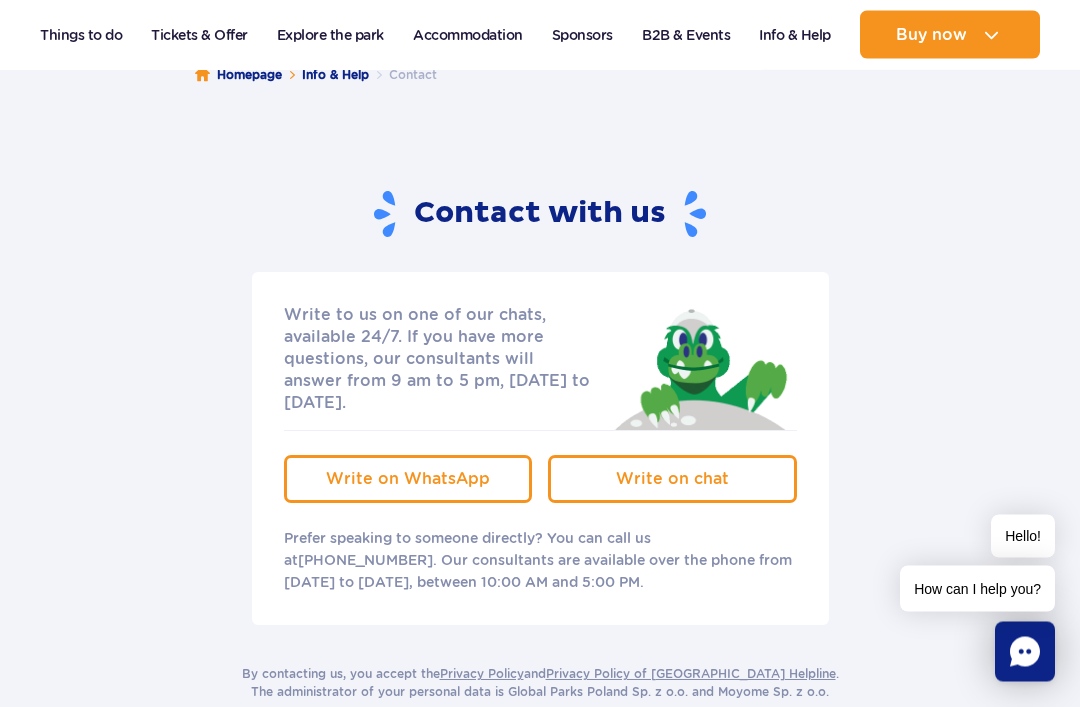 scroll, scrollTop: 231, scrollLeft: 0, axis: vertical 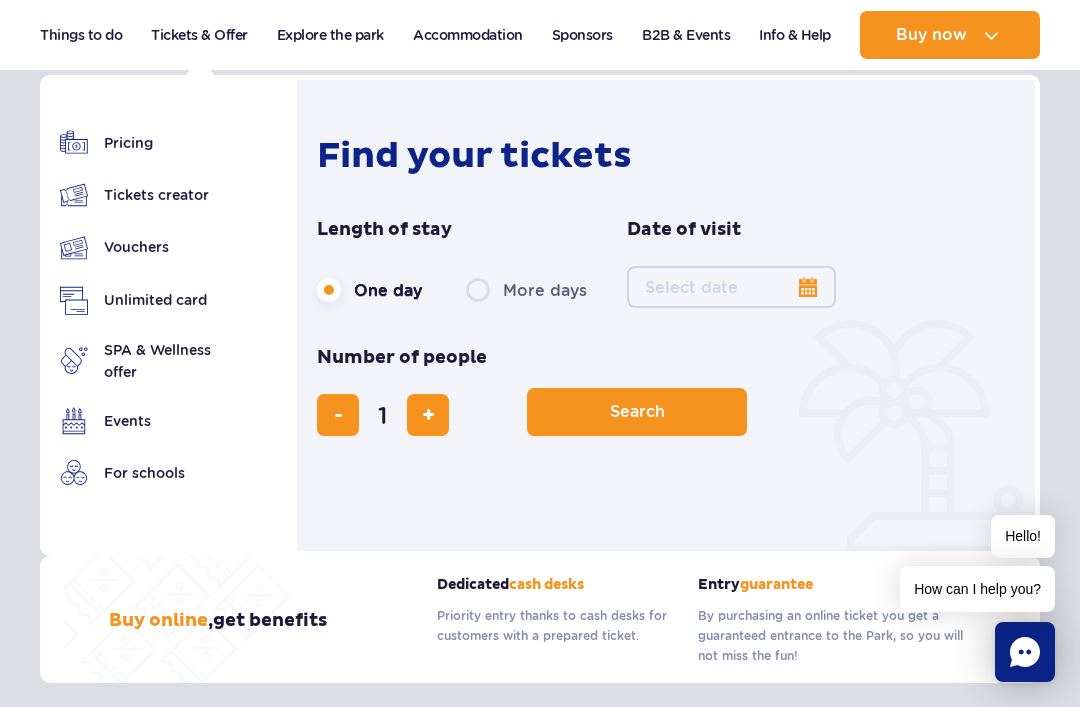 click on "Pricing" at bounding box center [153, 143] 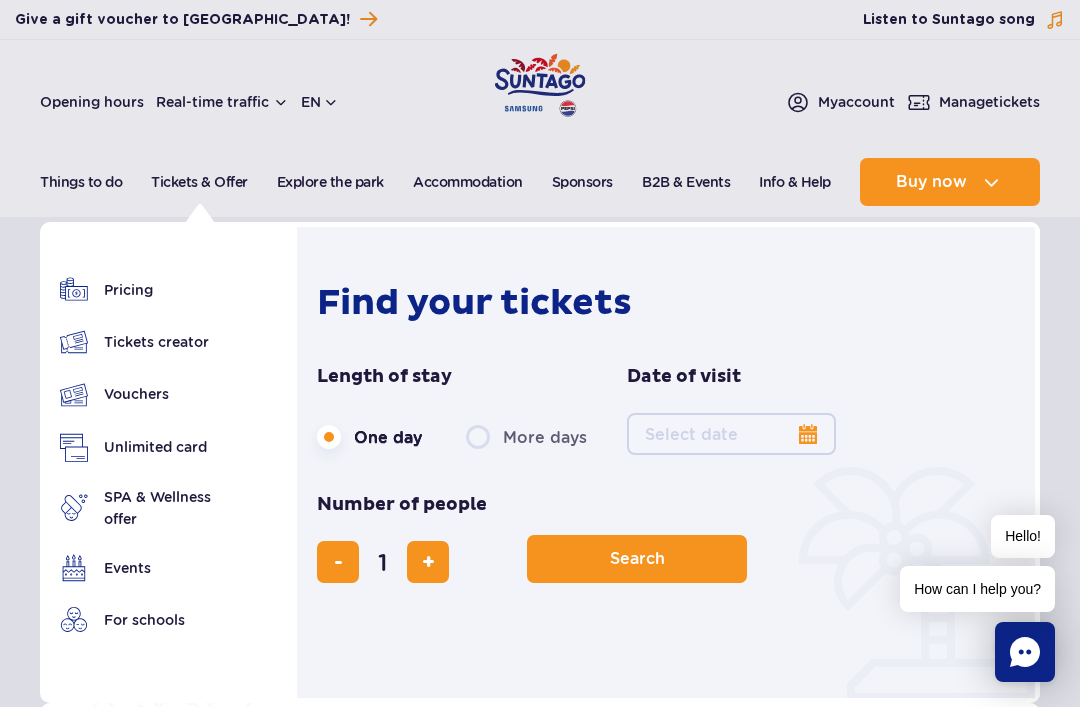 scroll, scrollTop: 231, scrollLeft: 0, axis: vertical 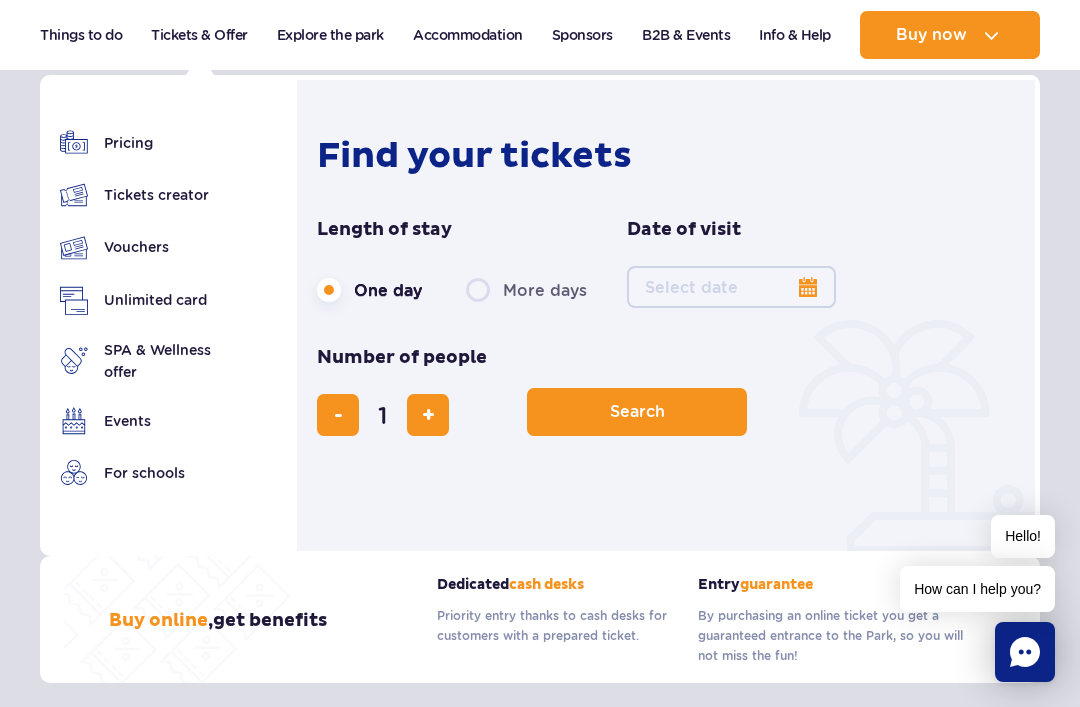 click on "Pricing" at bounding box center (153, 143) 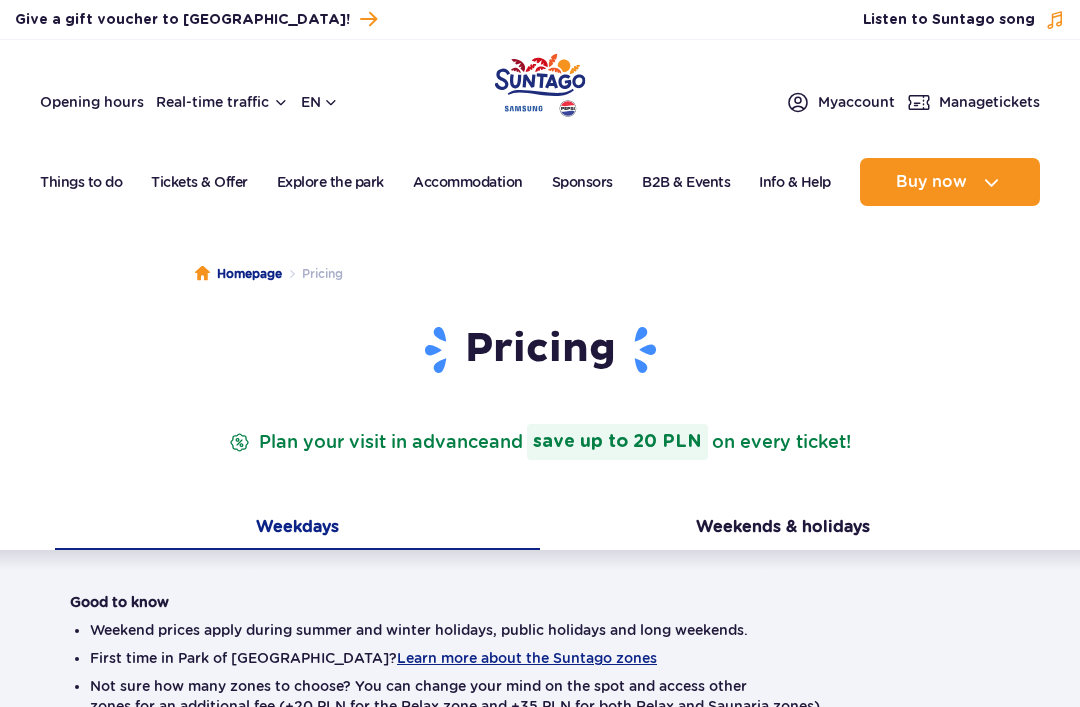 scroll, scrollTop: 0, scrollLeft: 0, axis: both 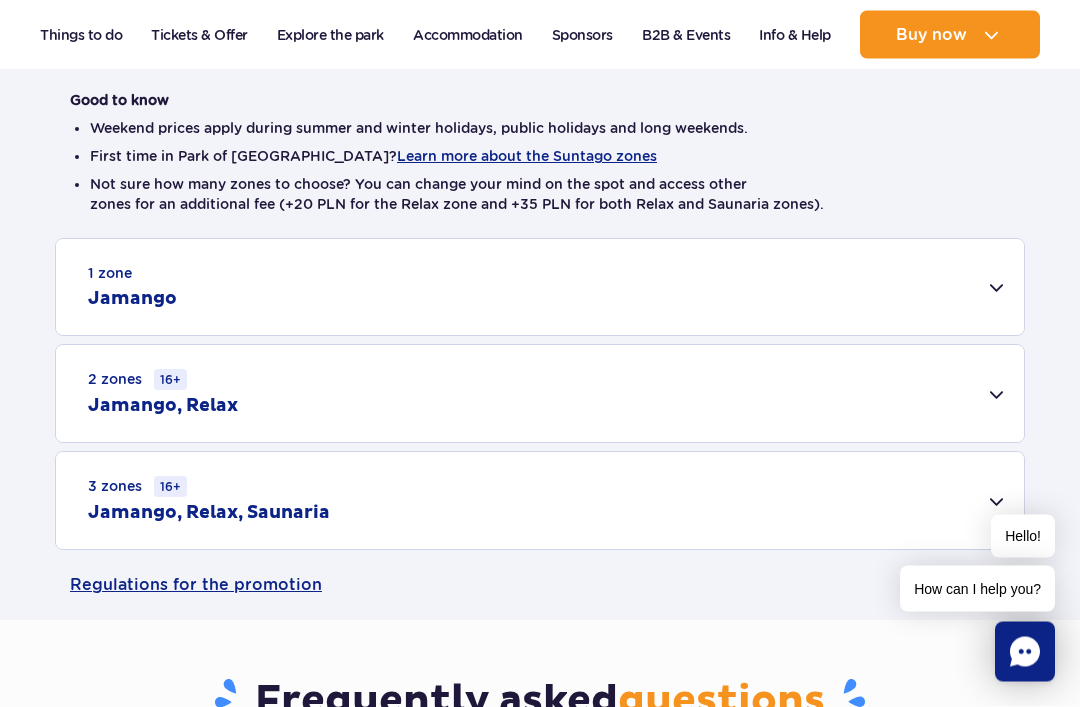 click on "1 zone
Jamango" at bounding box center [540, 288] 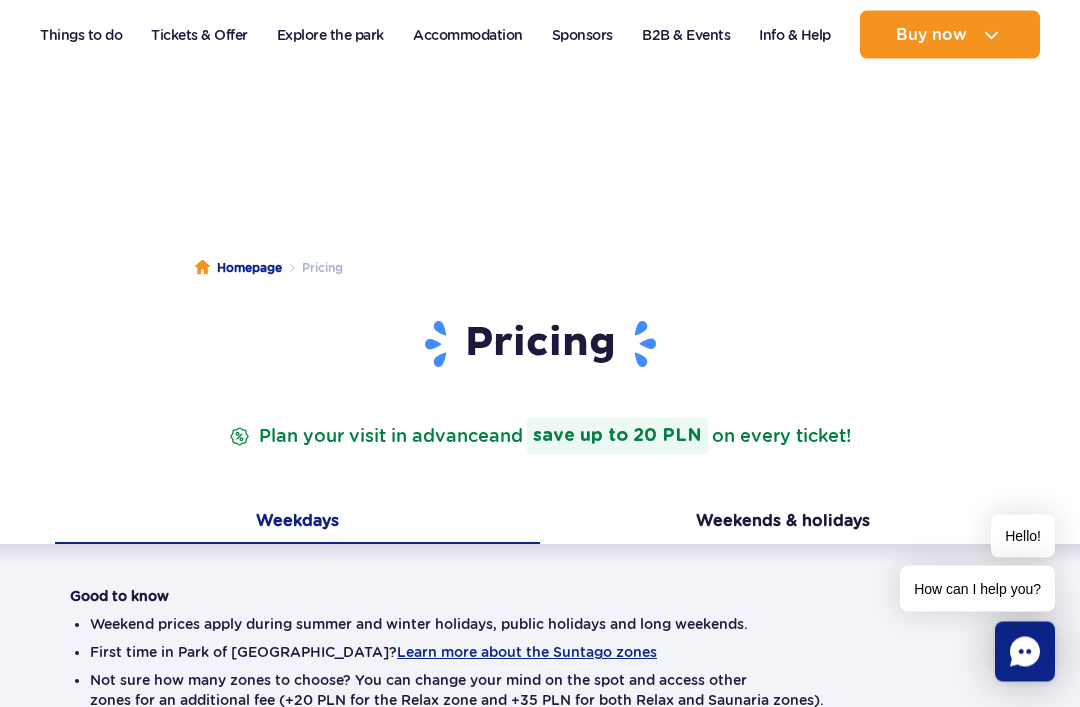 scroll, scrollTop: 0, scrollLeft: 0, axis: both 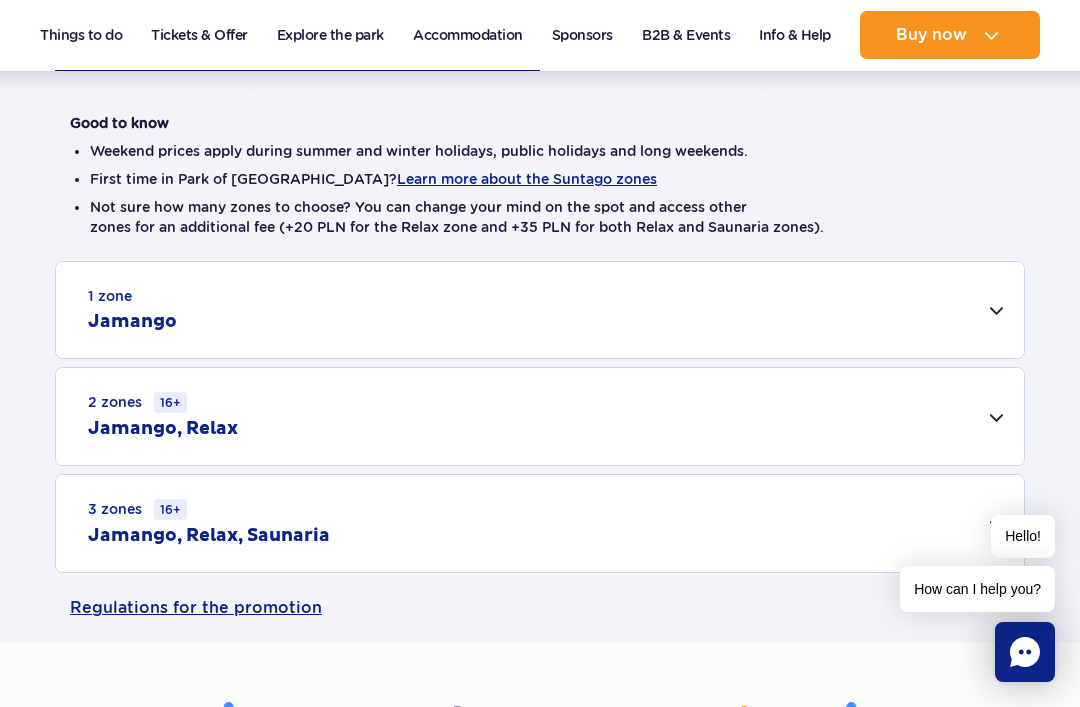 click on "2 zones  16+
[GEOGRAPHIC_DATA], Relax" at bounding box center [540, 416] 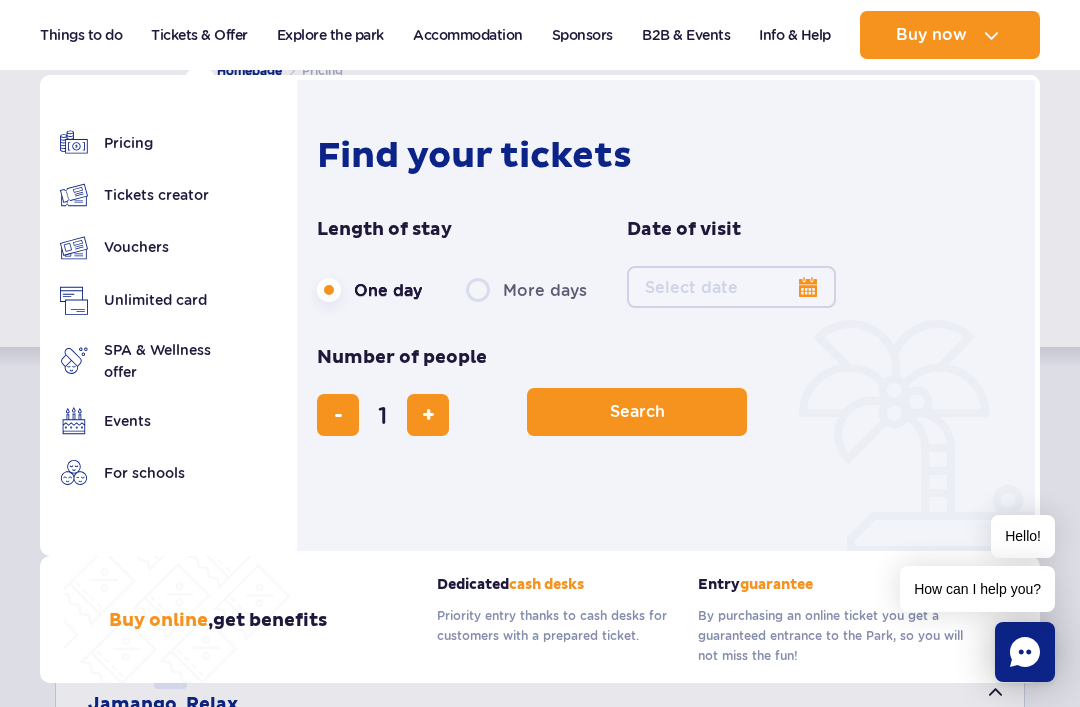 scroll, scrollTop: 224, scrollLeft: 0, axis: vertical 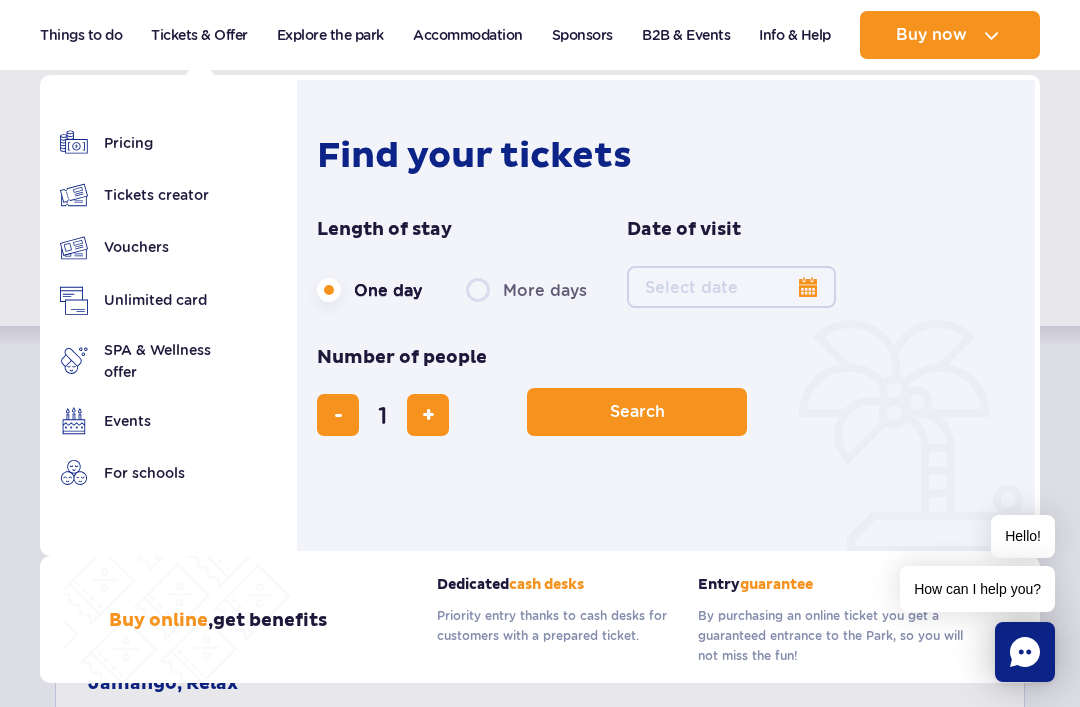 click on "Date from" at bounding box center [731, 287] 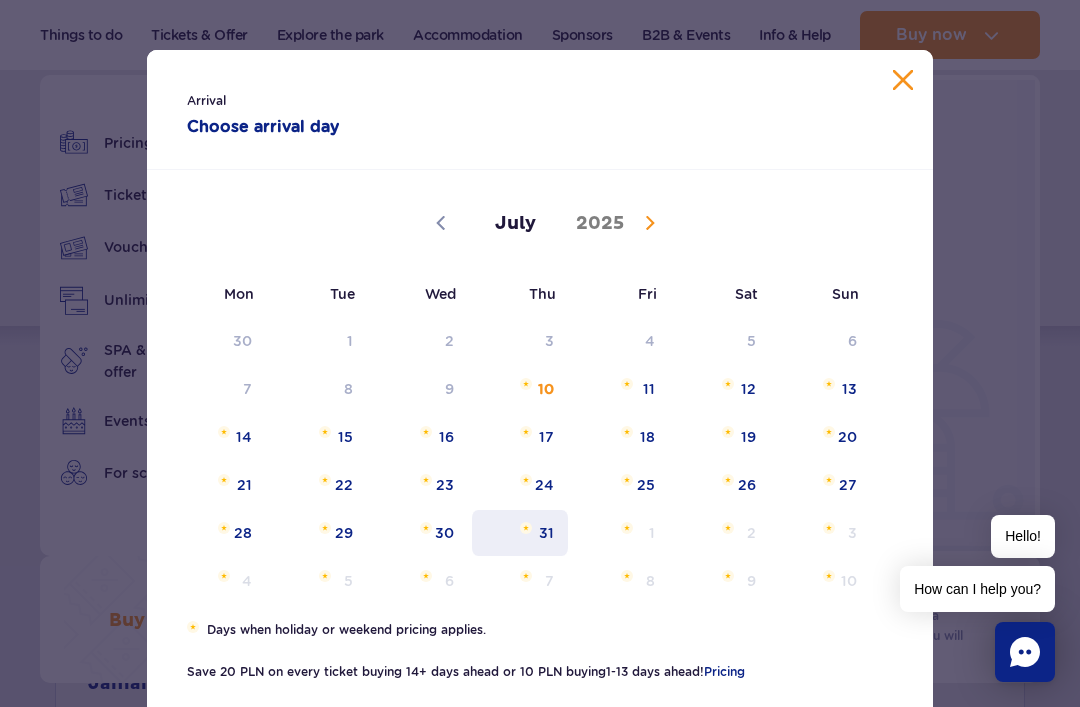 click on "31" at bounding box center [520, 533] 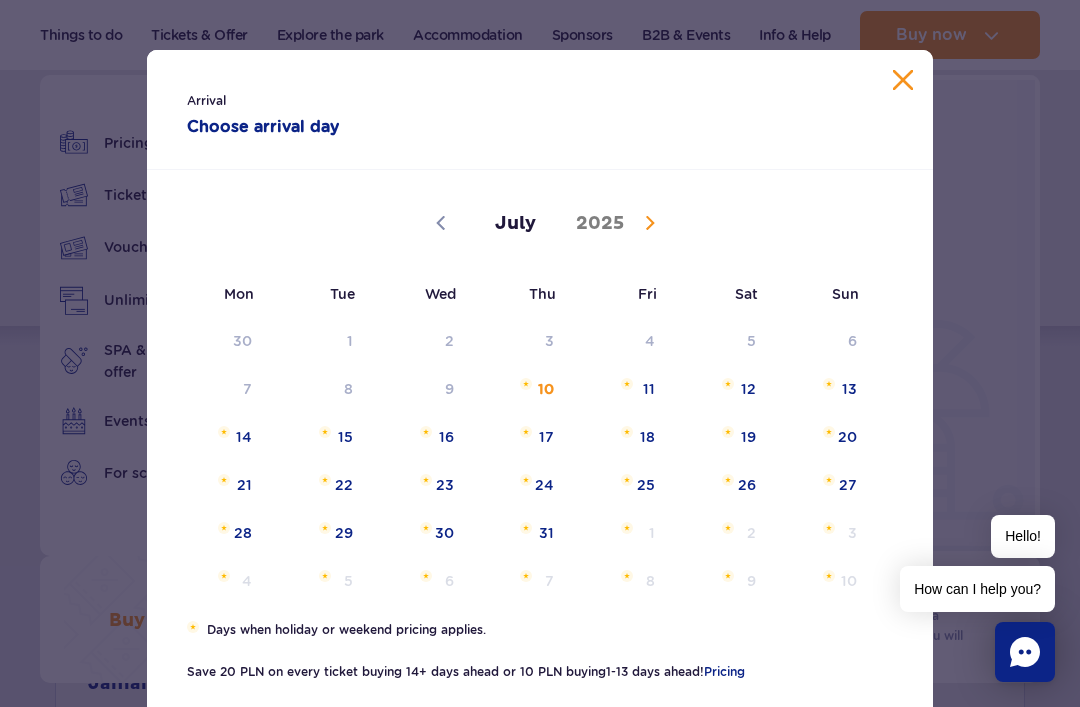 type on "[DATE]" 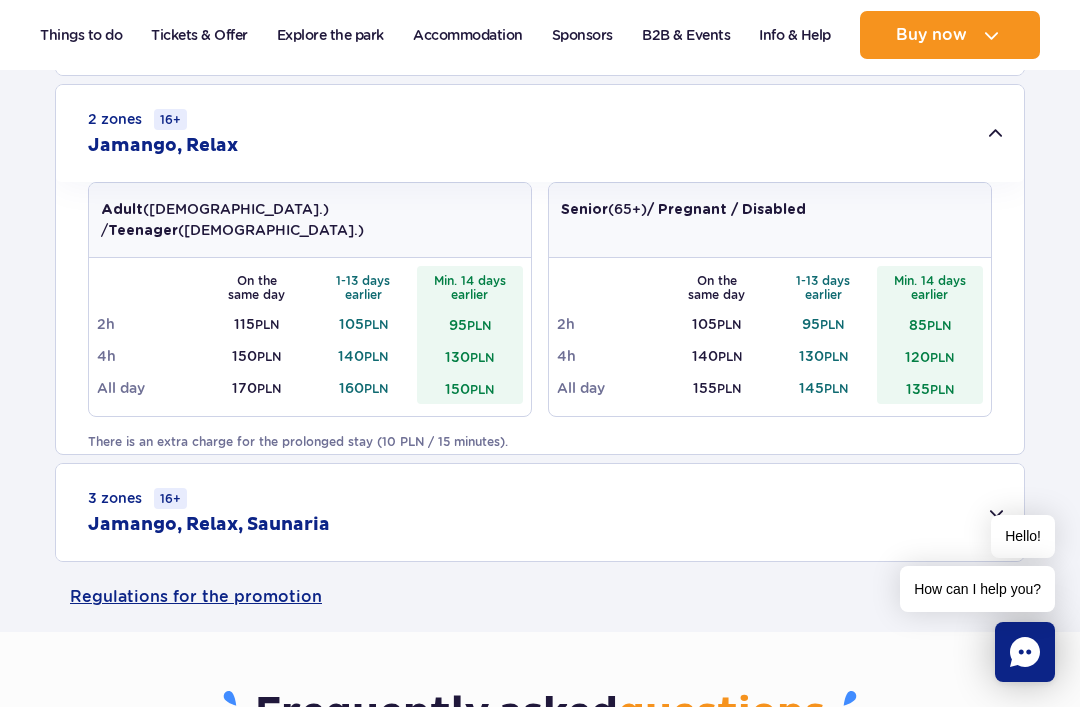 scroll, scrollTop: 760, scrollLeft: 0, axis: vertical 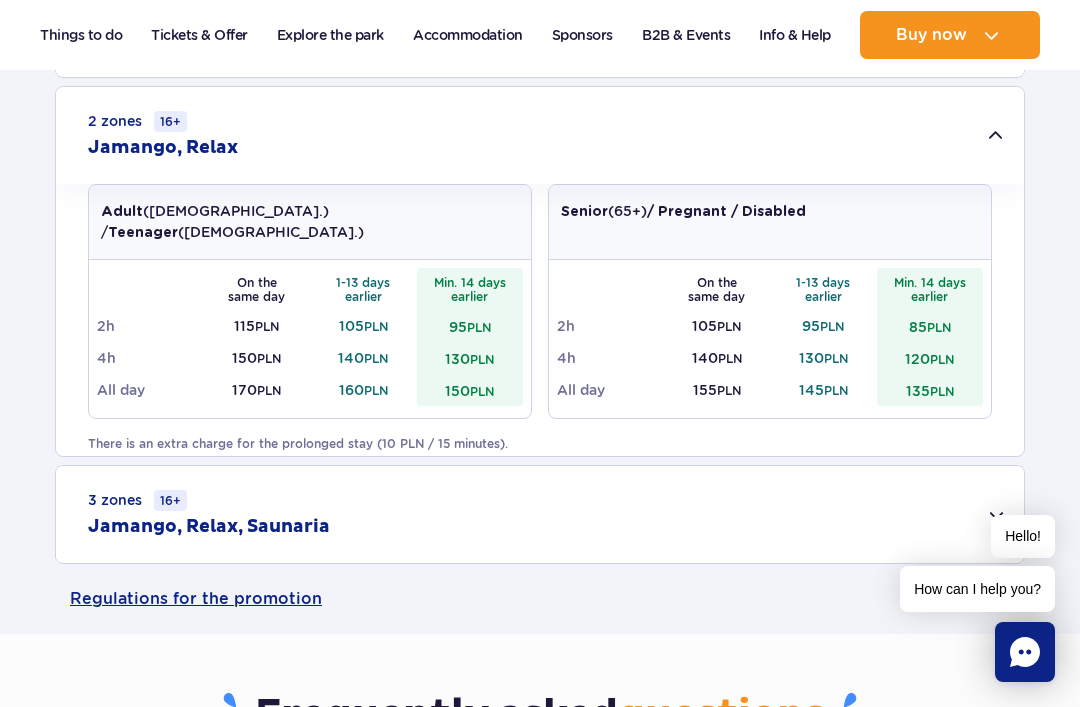 click on "Buy now" at bounding box center [950, 35] 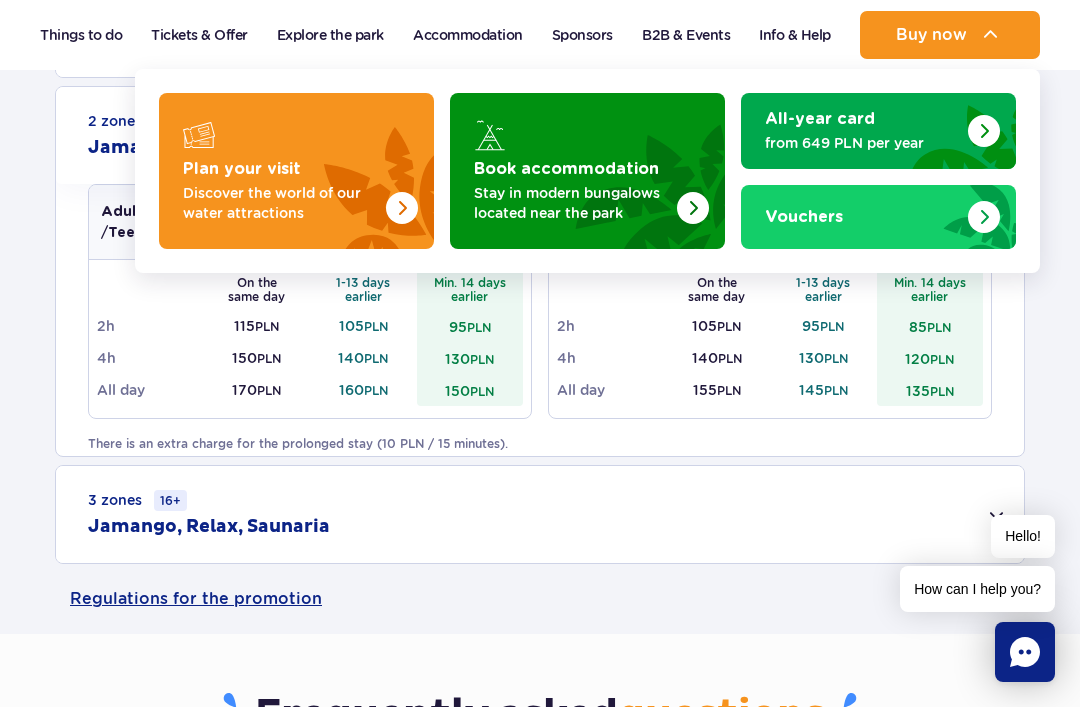 click at bounding box center [296, 171] 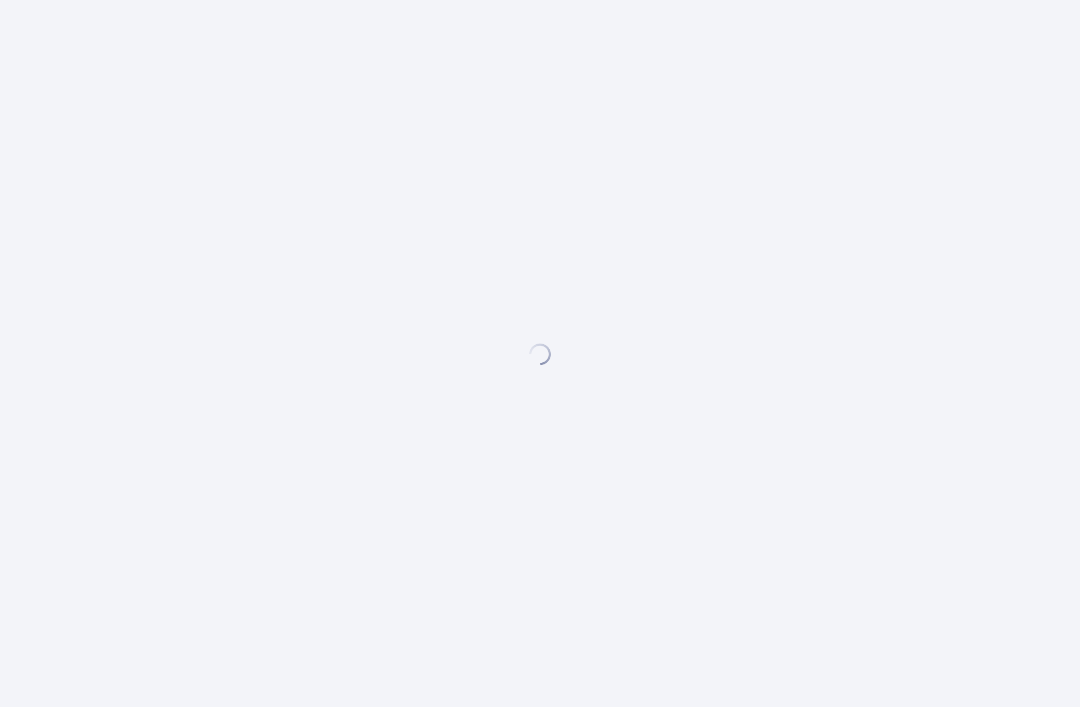 scroll, scrollTop: 0, scrollLeft: 0, axis: both 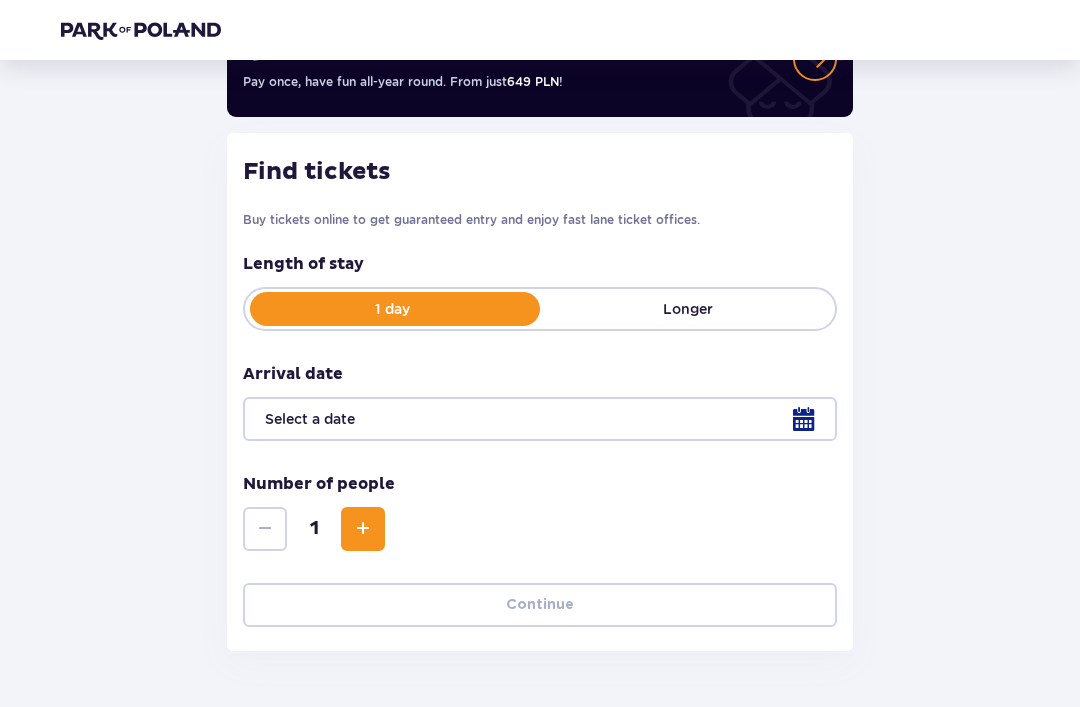 click at bounding box center (540, 419) 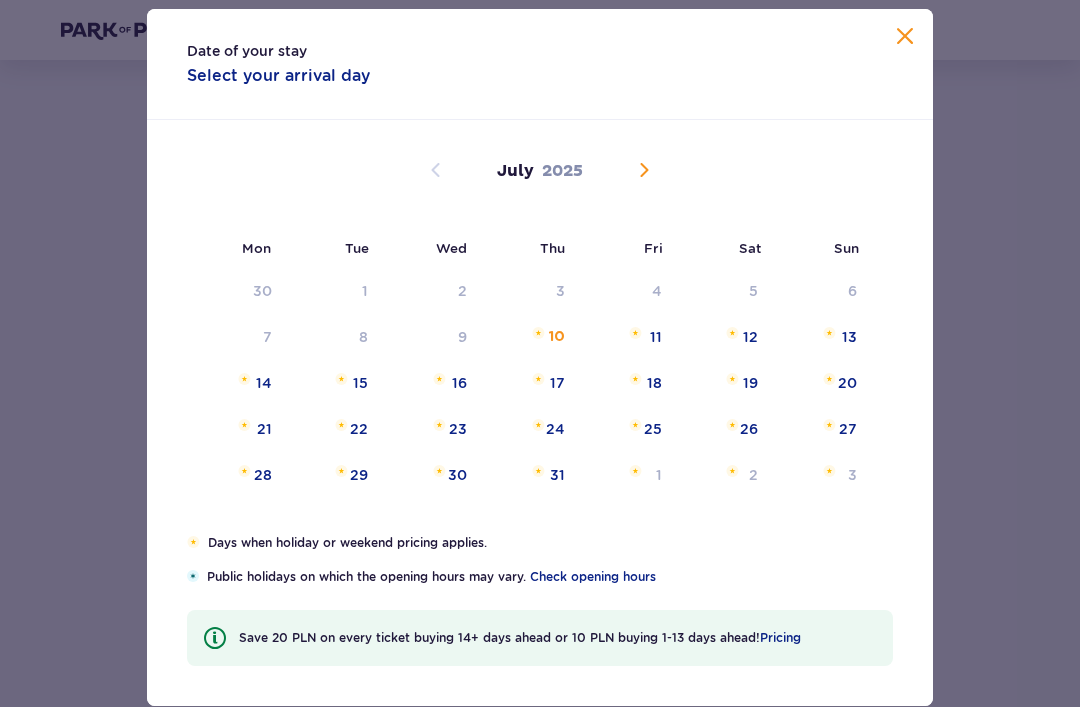 click on "31" at bounding box center (557, 475) 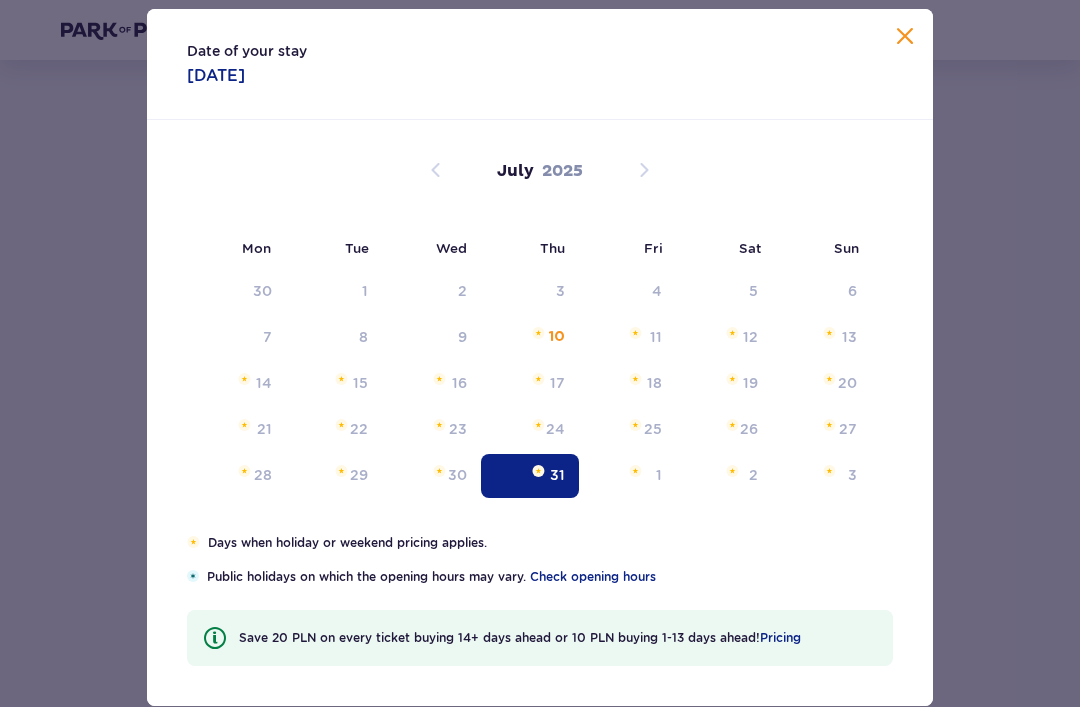 type on "[DATE]" 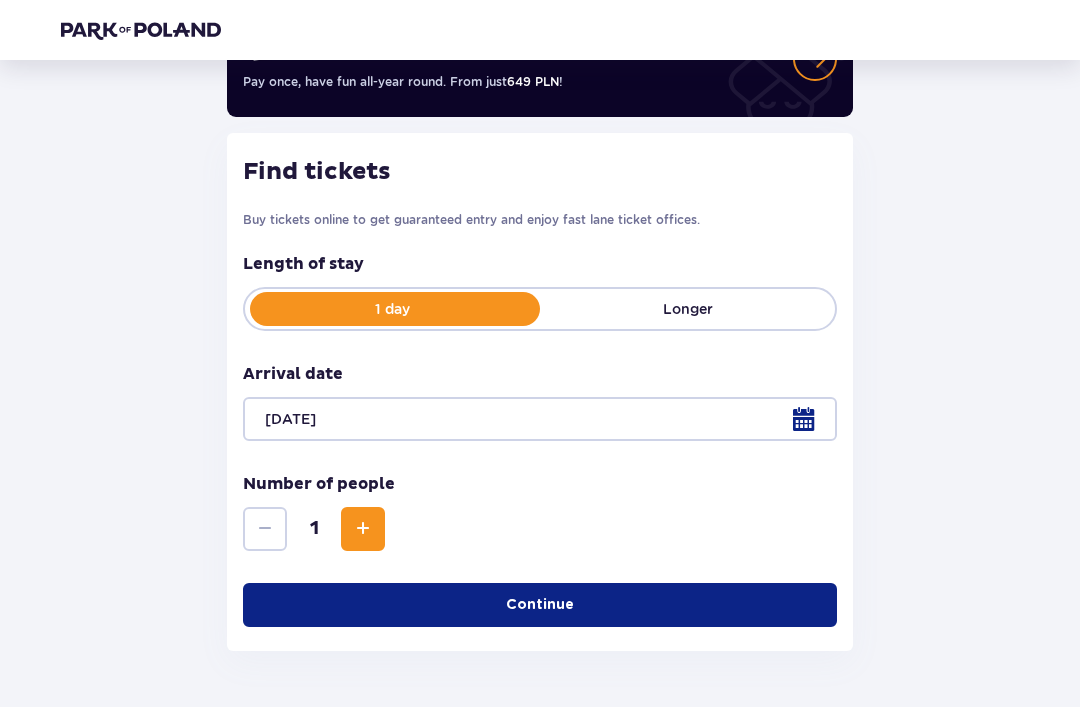 click at bounding box center (363, 529) 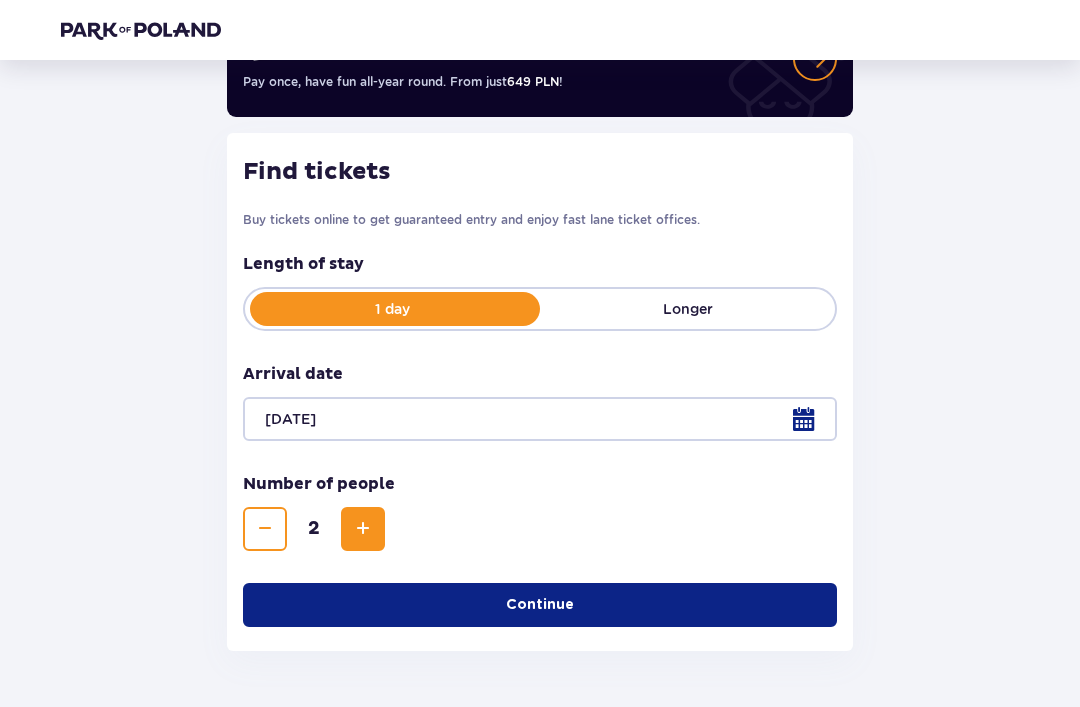 click at bounding box center (363, 529) 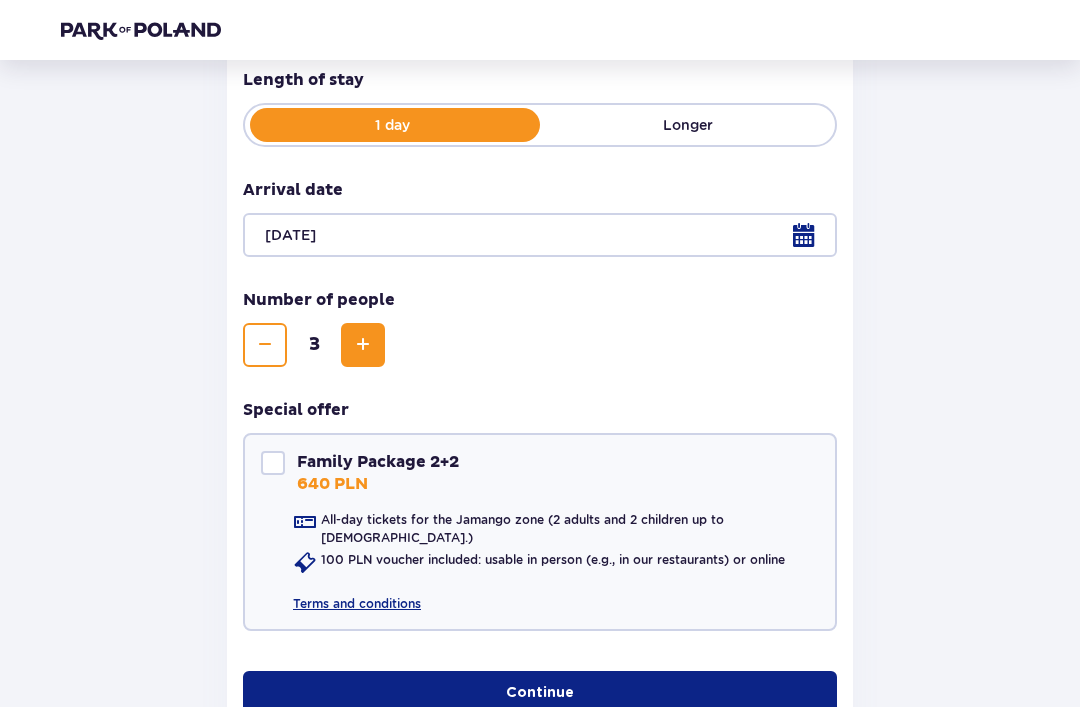 scroll, scrollTop: 453, scrollLeft: 0, axis: vertical 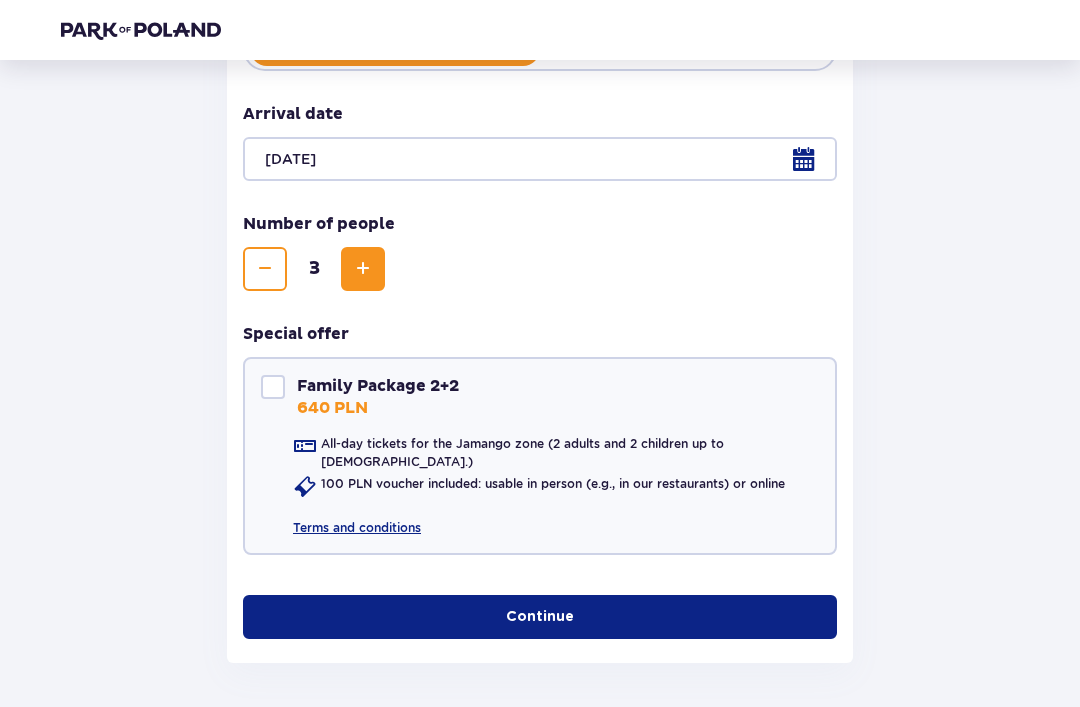 click on "Continue" at bounding box center [540, 617] 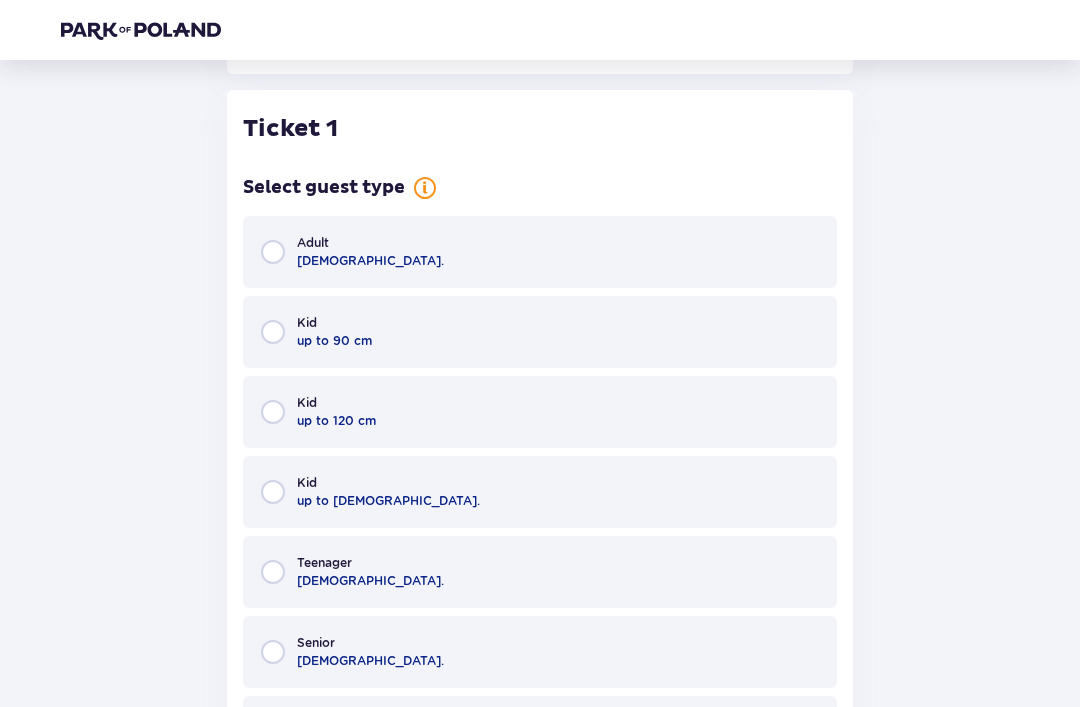 scroll, scrollTop: 1044, scrollLeft: 0, axis: vertical 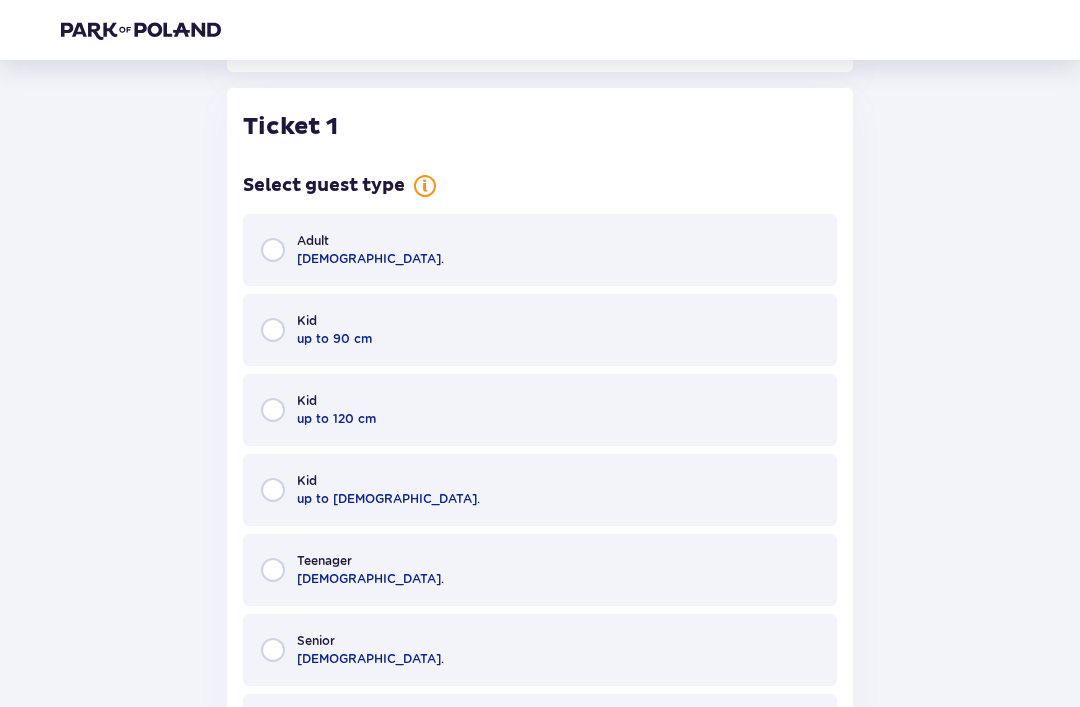 click at bounding box center (273, 250) 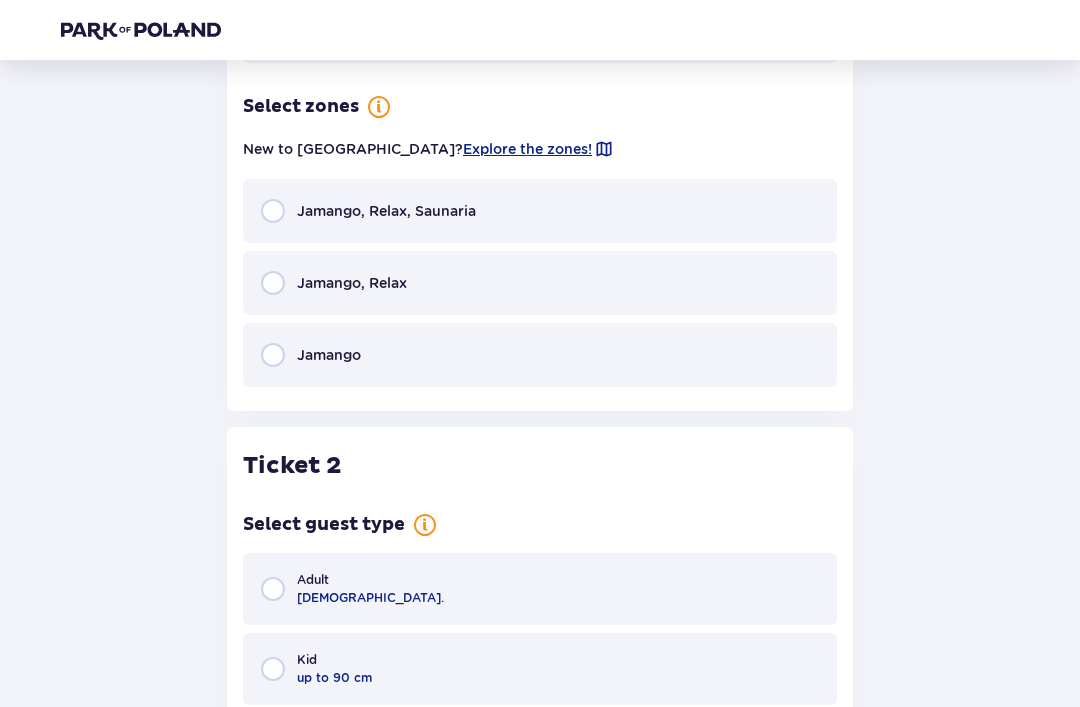 scroll, scrollTop: 1834, scrollLeft: 0, axis: vertical 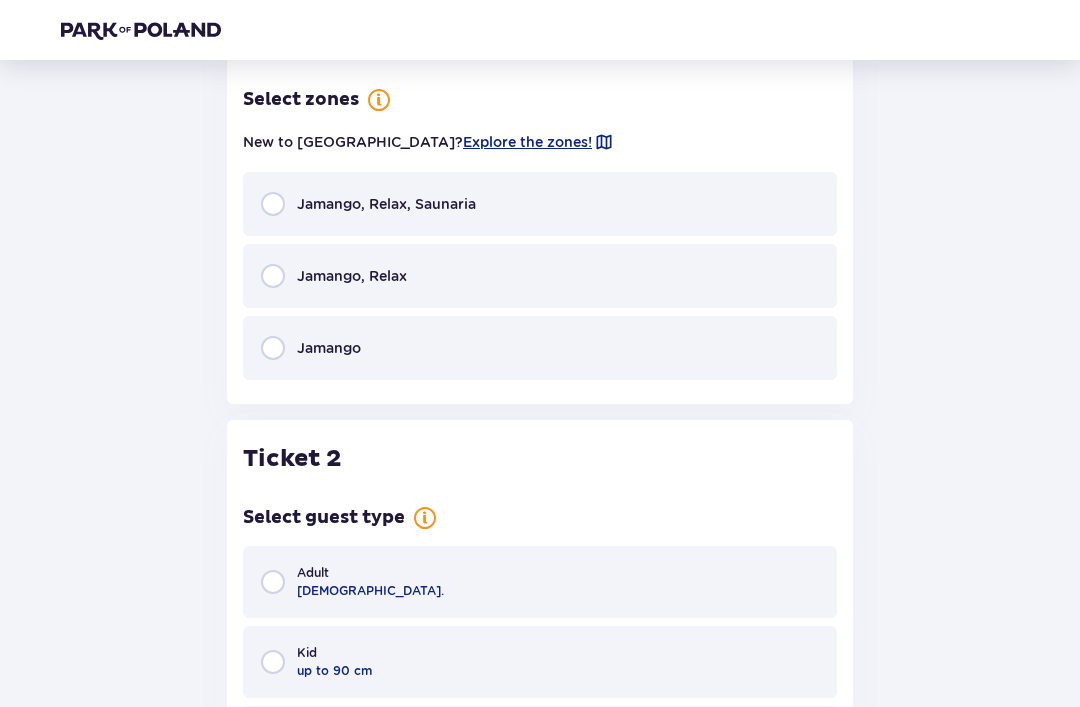click at bounding box center (273, 276) 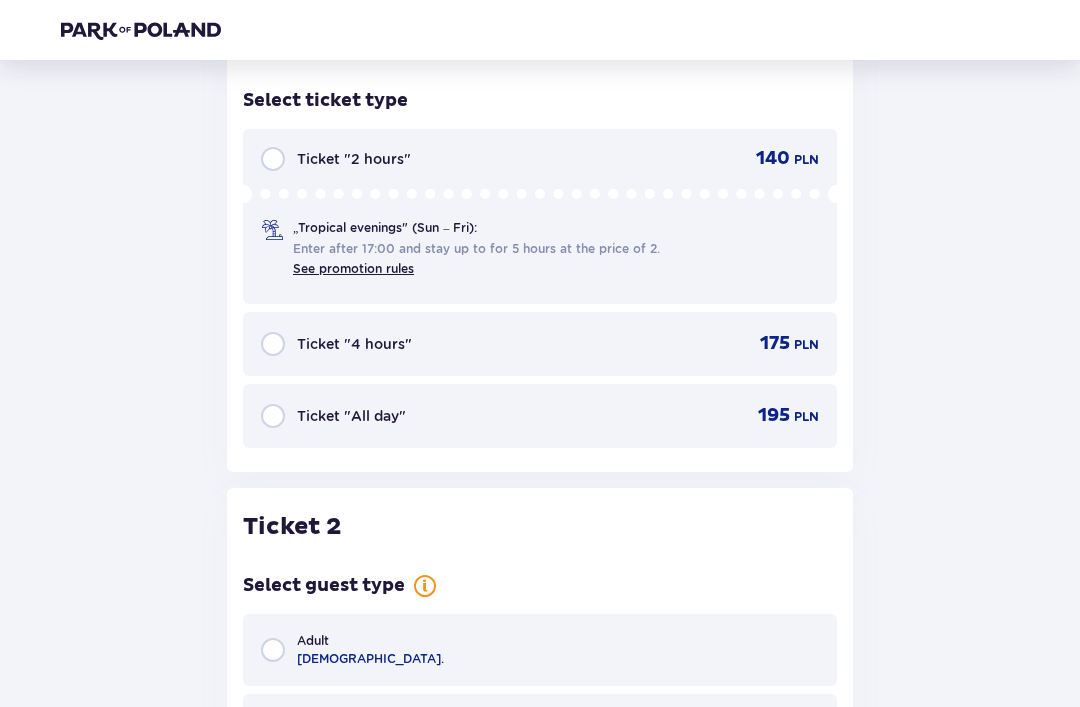 scroll, scrollTop: 2158, scrollLeft: 0, axis: vertical 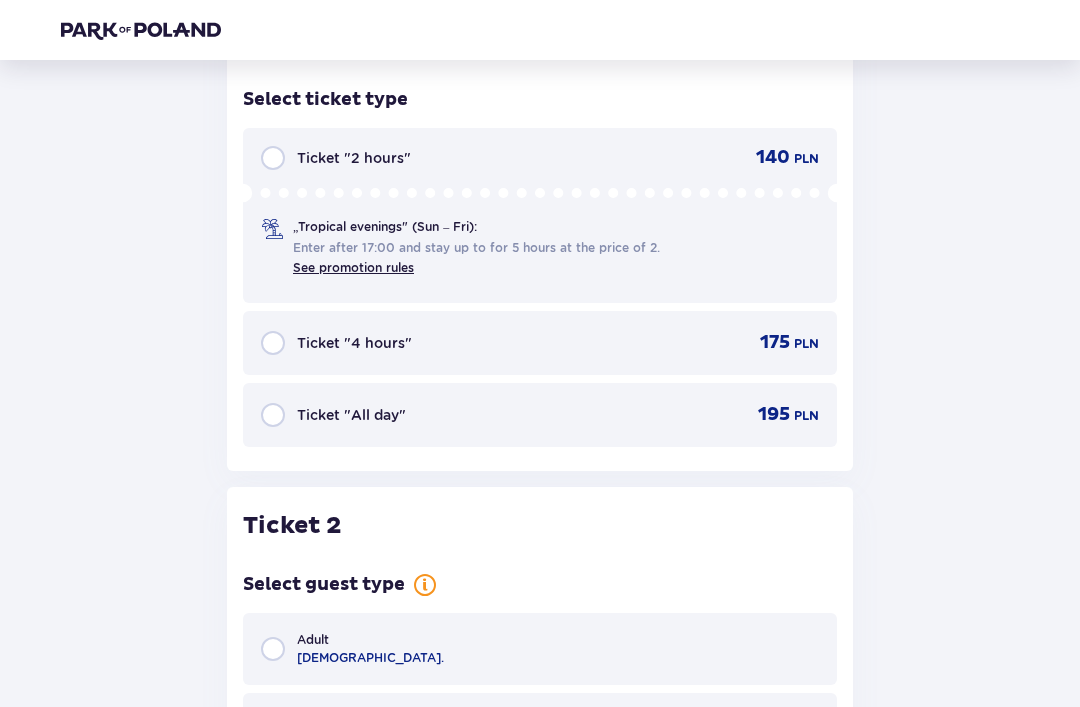 click at bounding box center [273, 415] 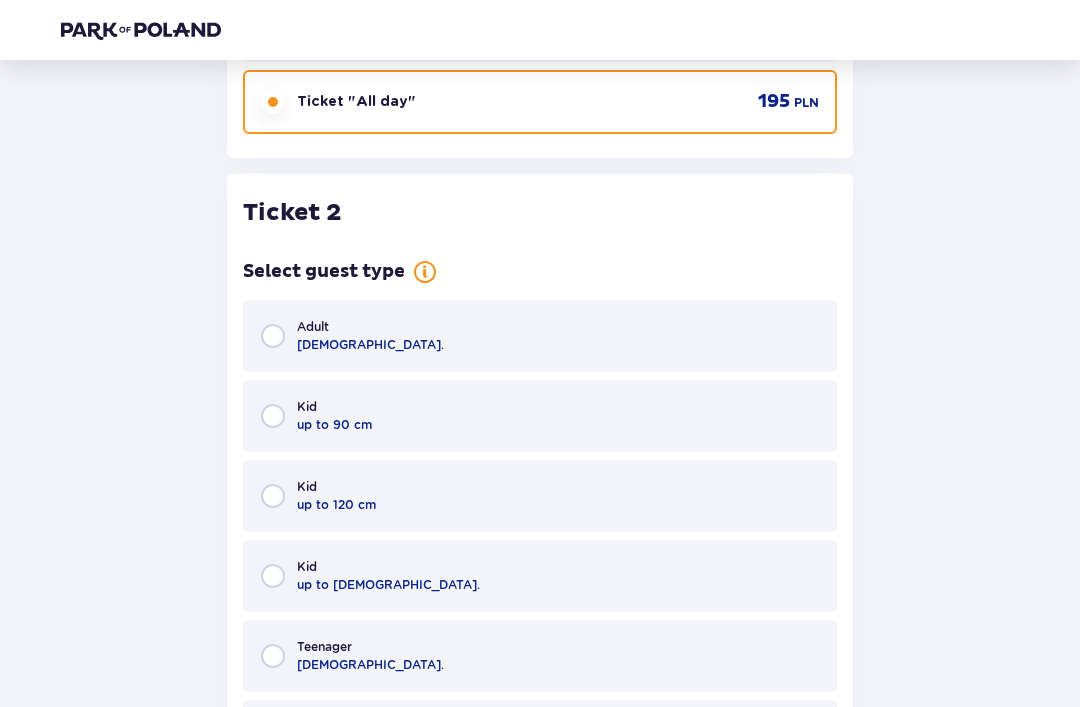 scroll, scrollTop: 2552, scrollLeft: 0, axis: vertical 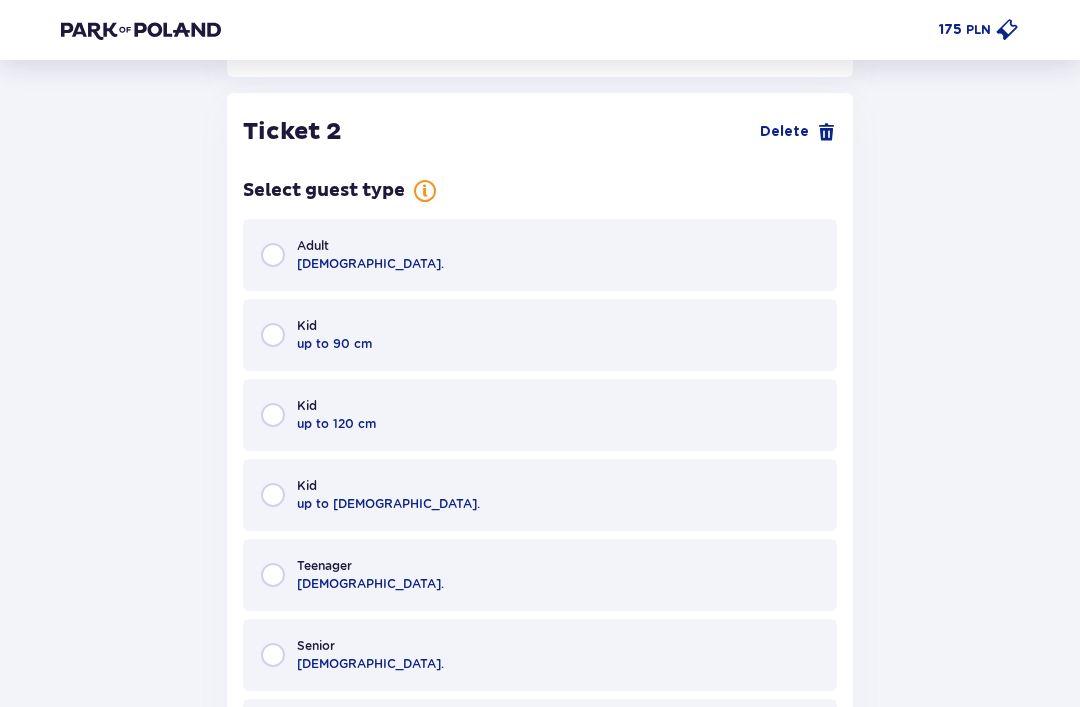 click at bounding box center (273, 495) 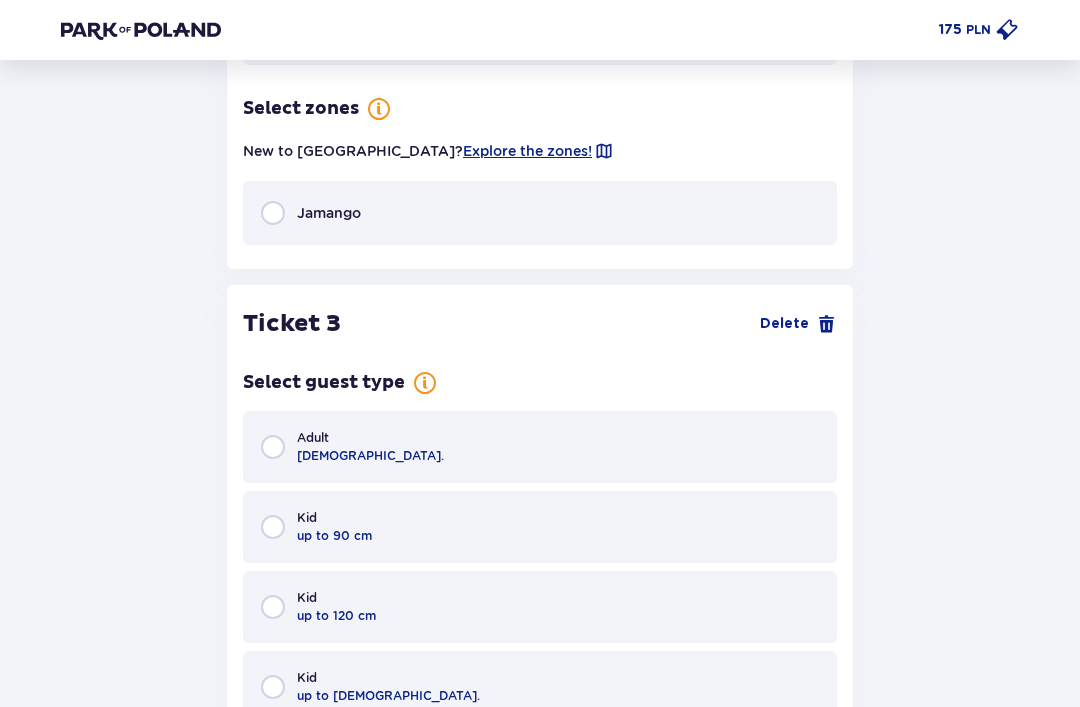 scroll, scrollTop: 3342, scrollLeft: 0, axis: vertical 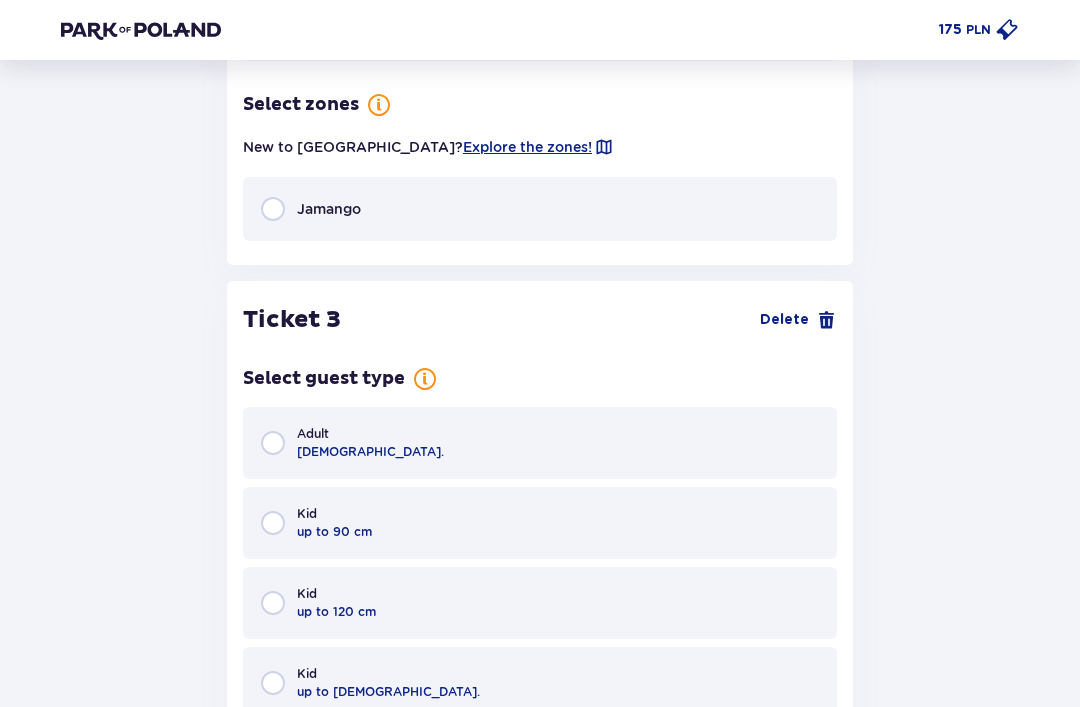 click at bounding box center [273, 209] 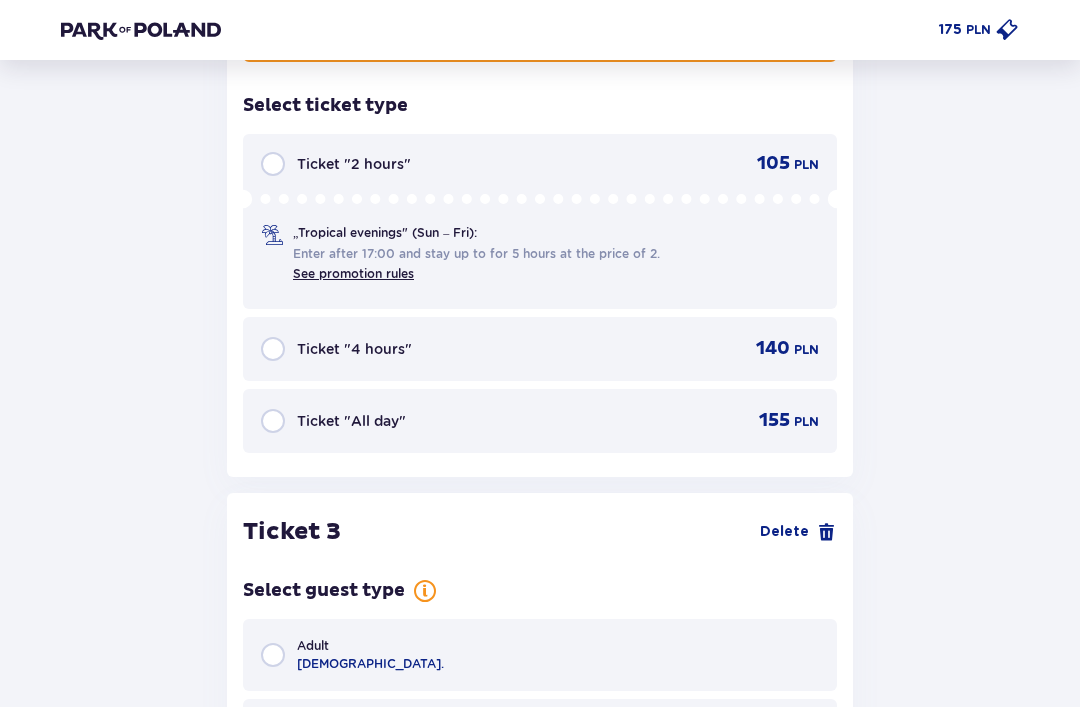 scroll, scrollTop: 3522, scrollLeft: 0, axis: vertical 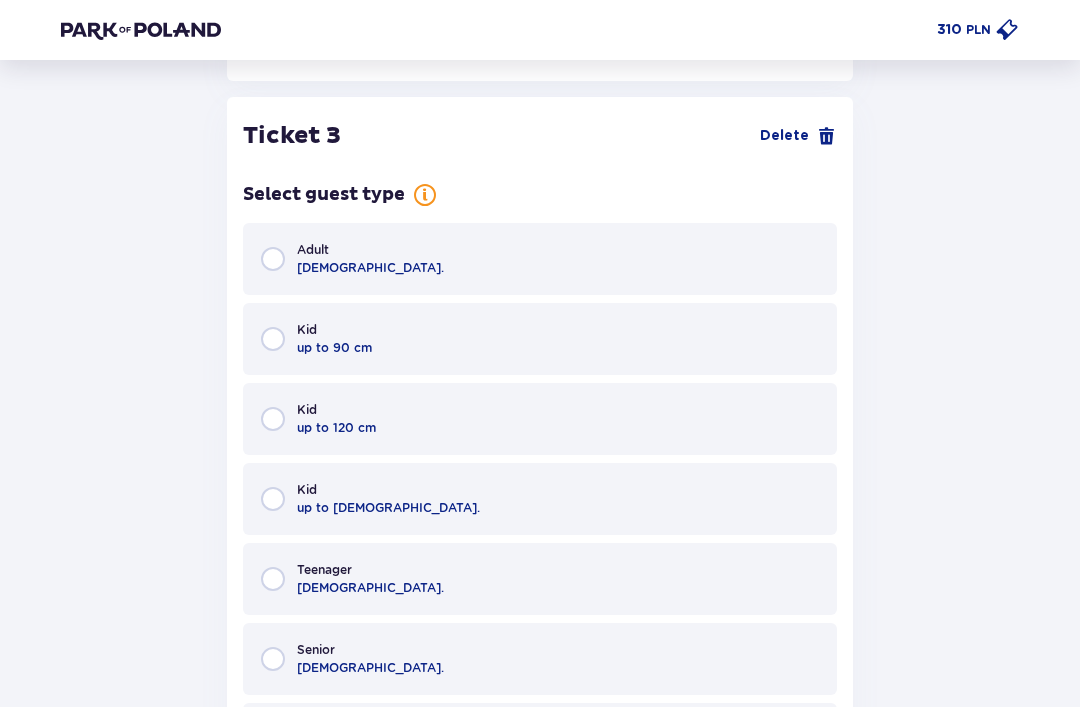 click at bounding box center [273, 499] 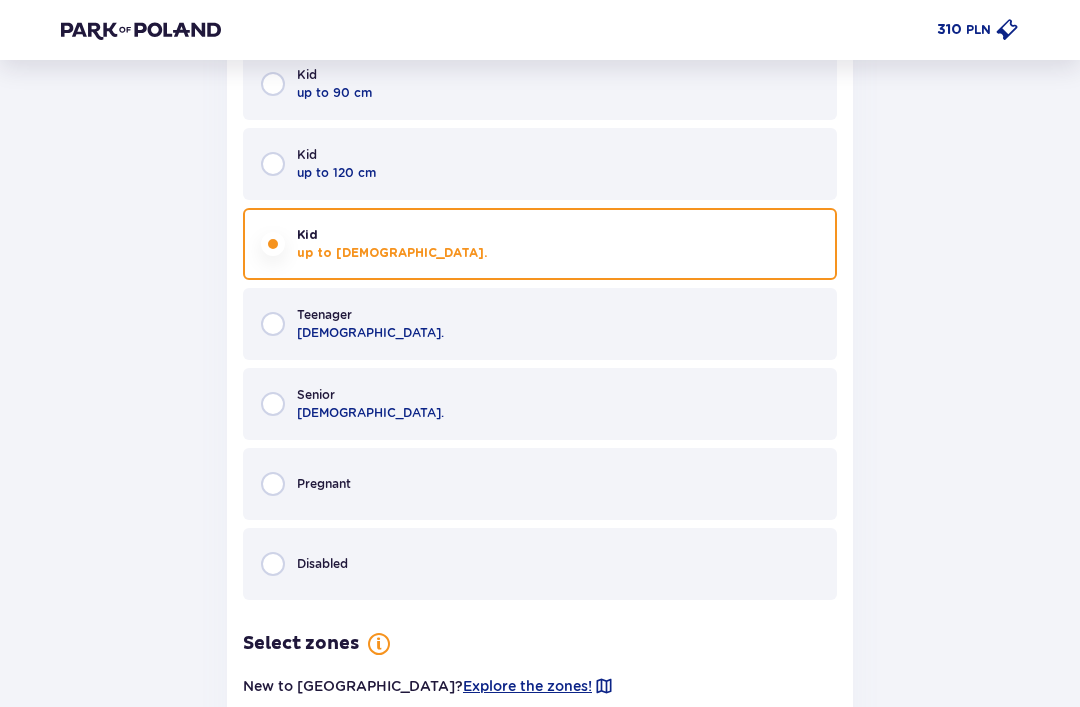 scroll, scrollTop: 4389, scrollLeft: 0, axis: vertical 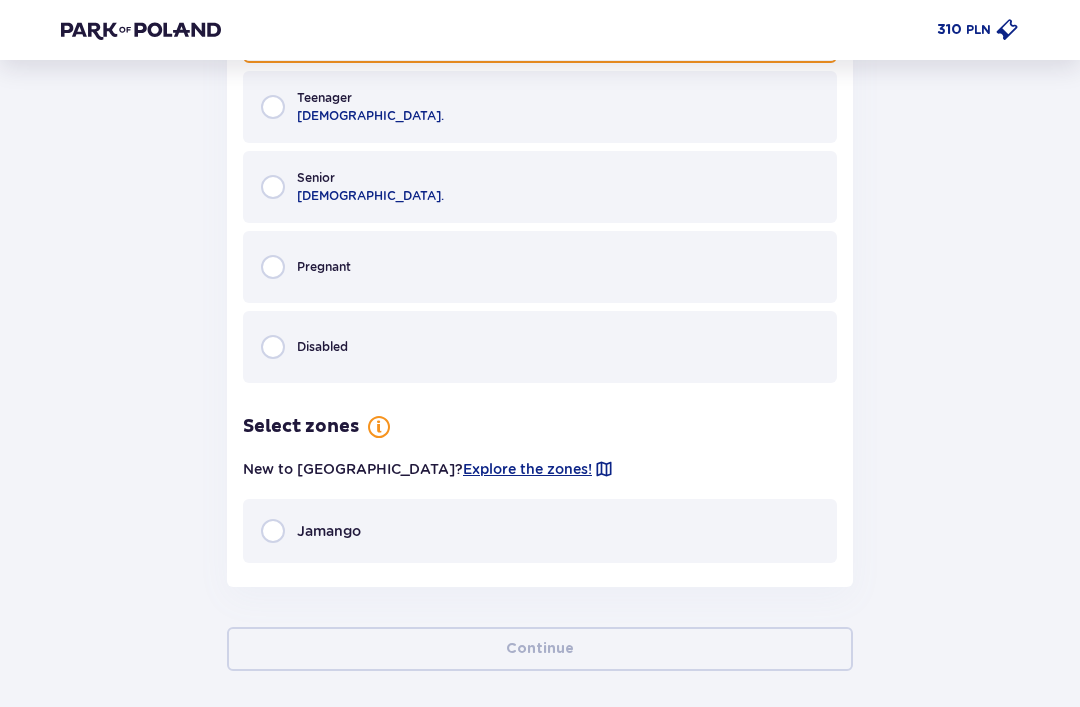 click at bounding box center [273, 531] 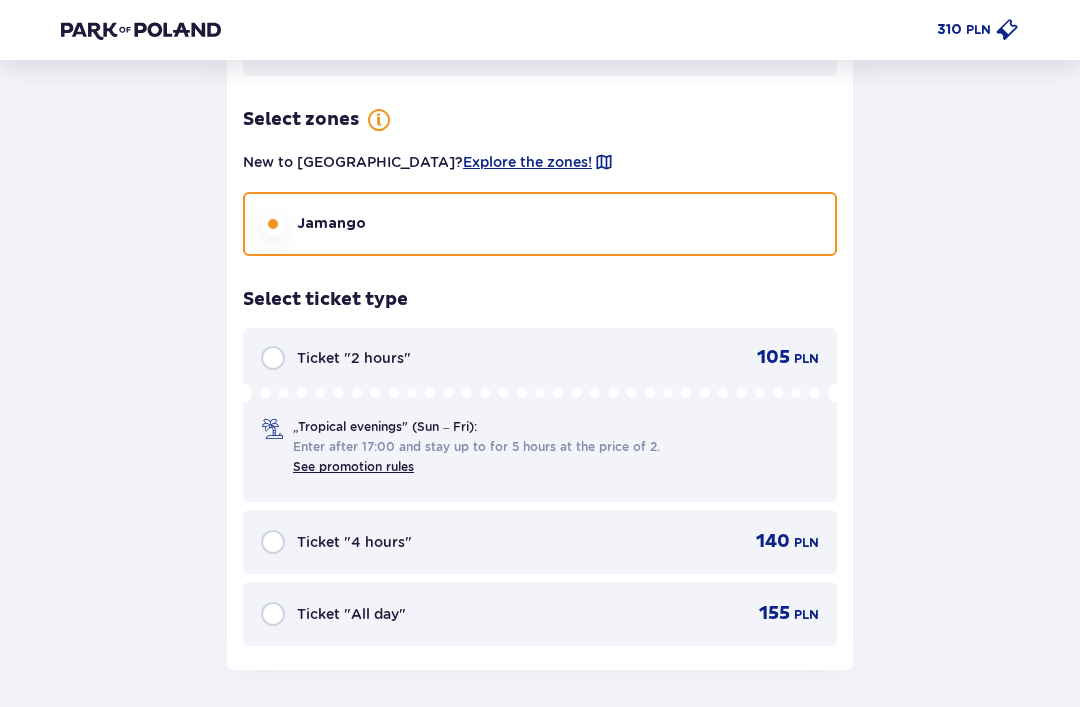 scroll, scrollTop: 4775, scrollLeft: 0, axis: vertical 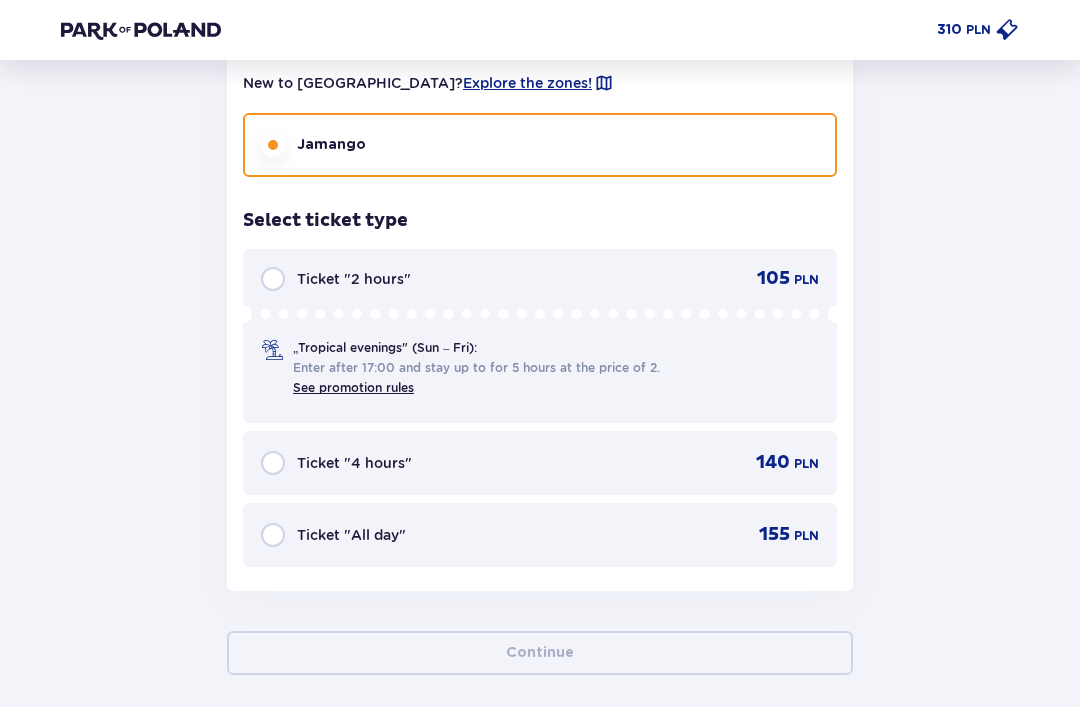 click at bounding box center [273, 535] 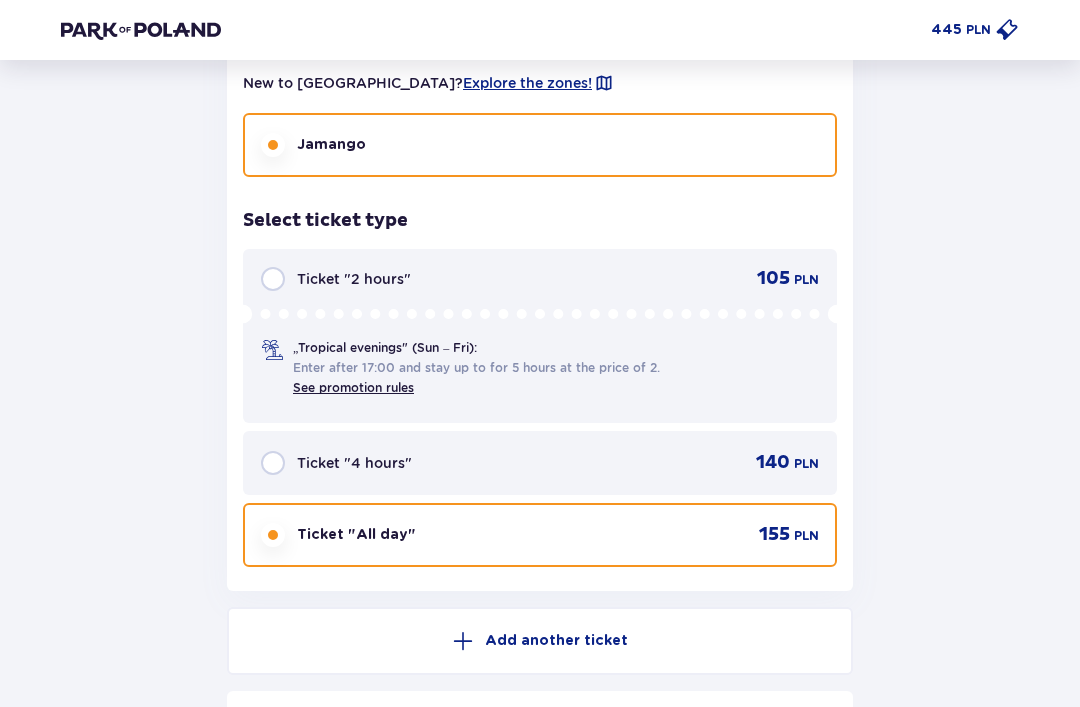 scroll, scrollTop: 4943, scrollLeft: 0, axis: vertical 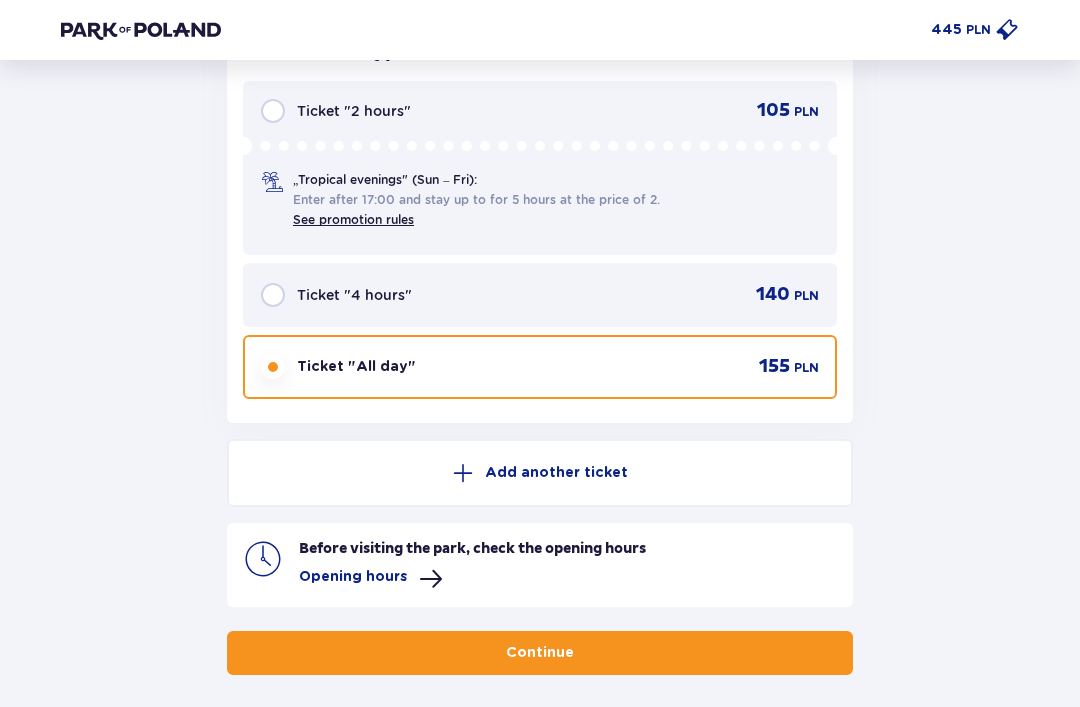 click on "Continue" at bounding box center (540, 653) 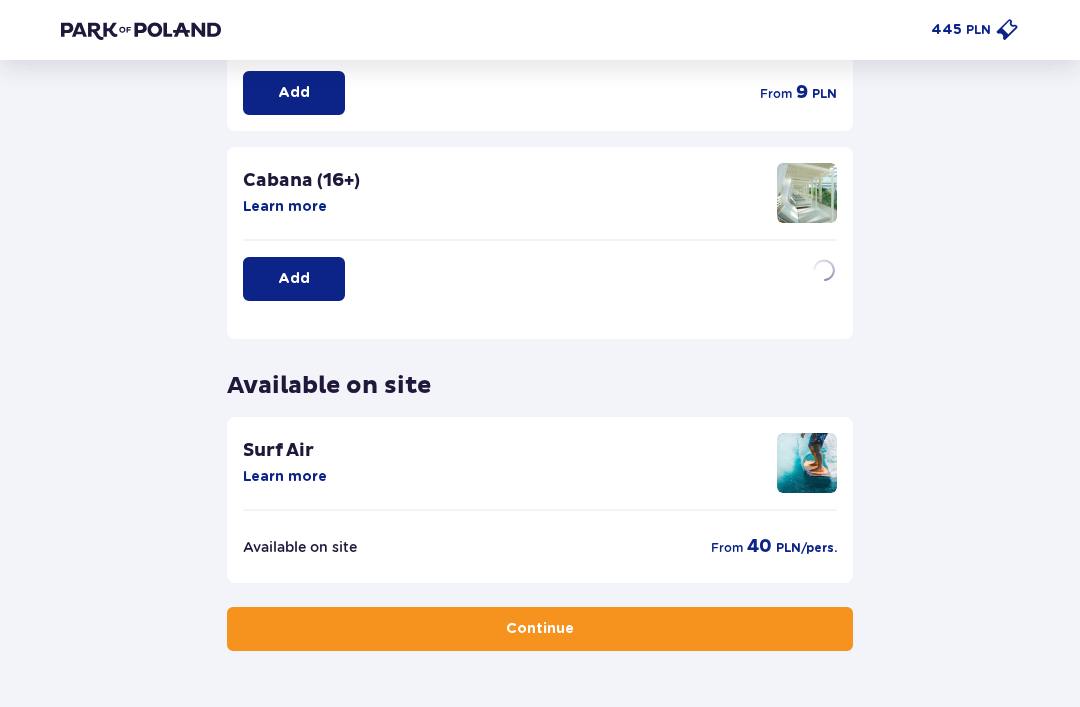 scroll, scrollTop: 0, scrollLeft: 0, axis: both 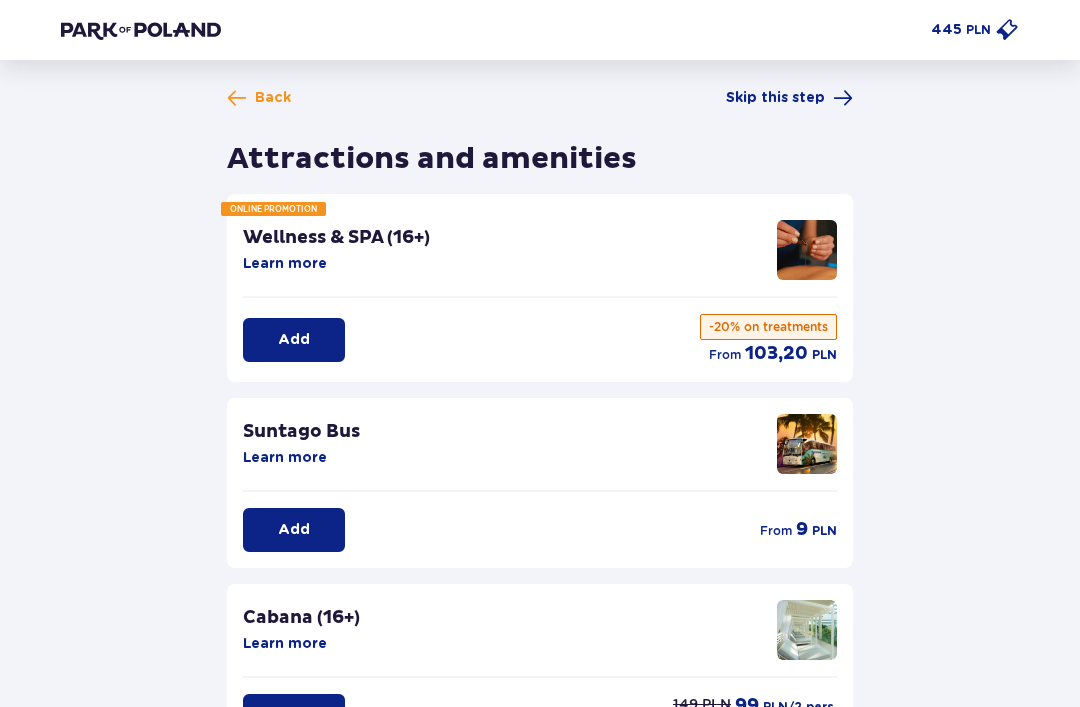click on "Add" at bounding box center [294, 530] 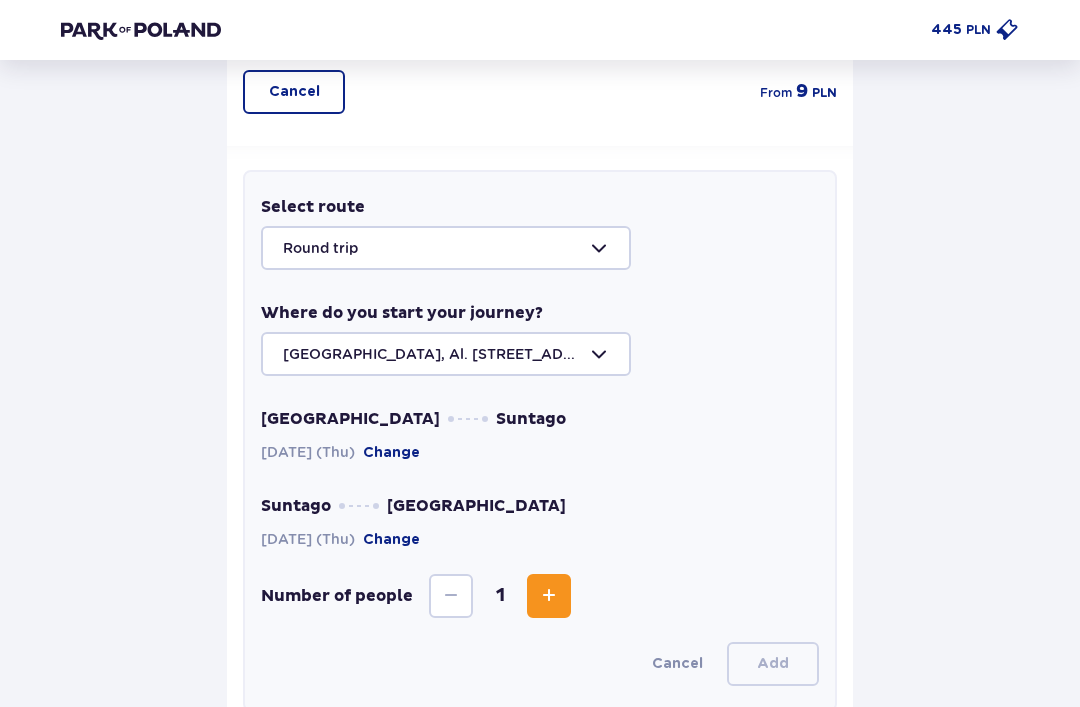 scroll, scrollTop: 532, scrollLeft: 0, axis: vertical 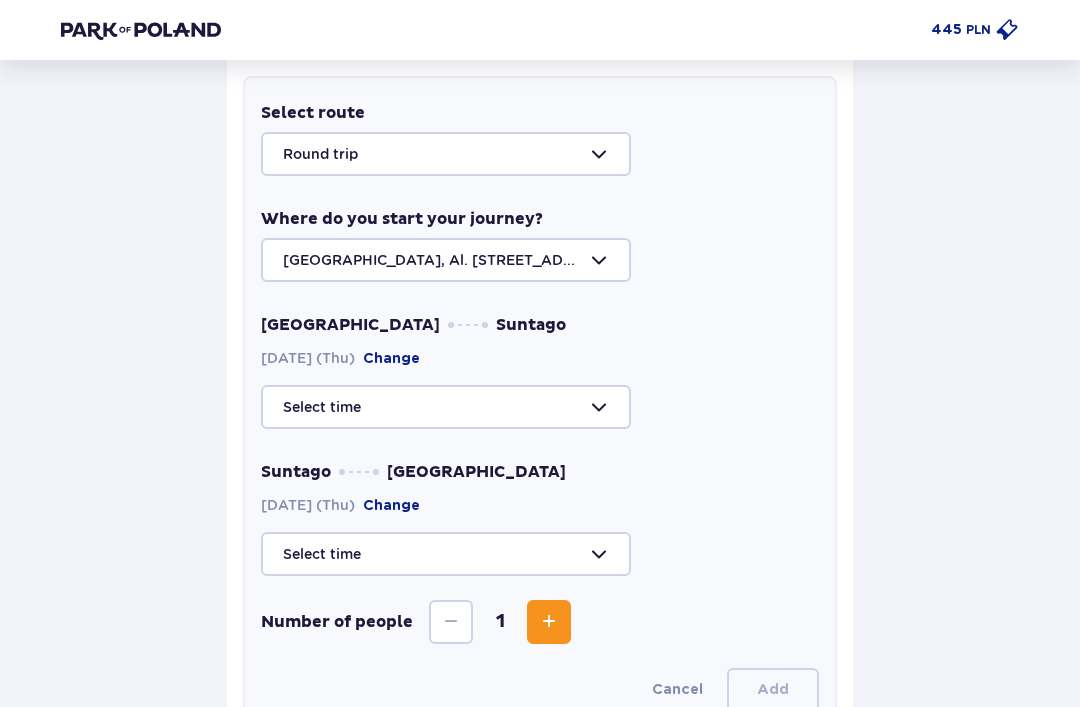 click at bounding box center (540, 407) 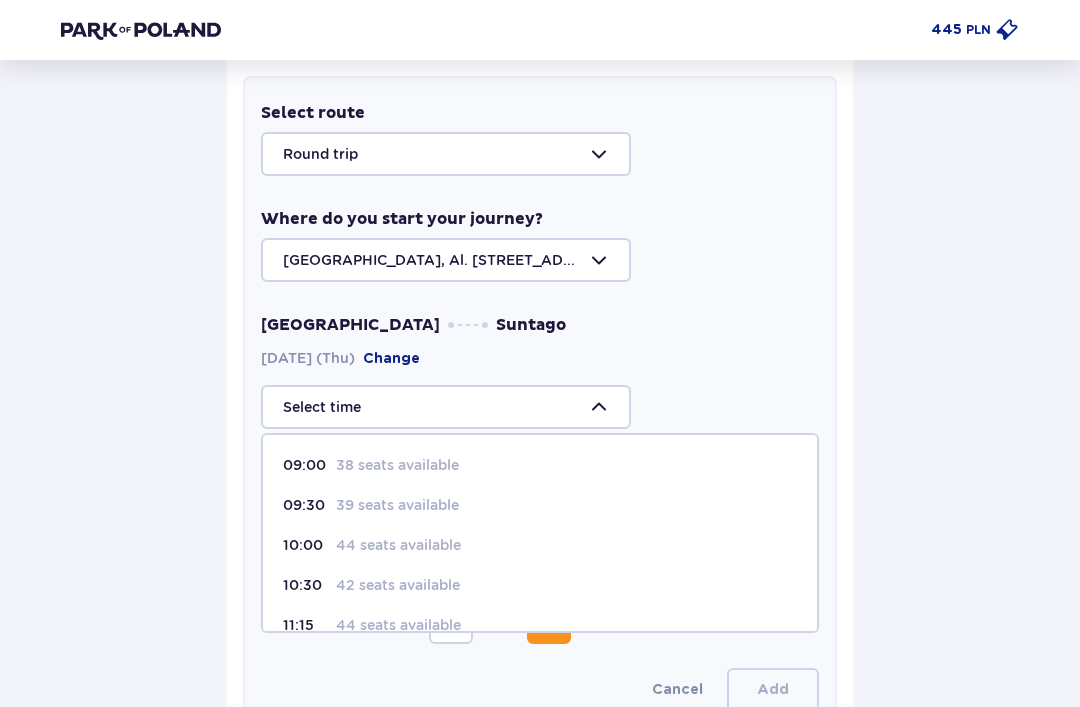 click on "Back Skip this step Attractions and amenities ONLINE PROMOTION Wellness & SPA (16+) Learn more Add from 103,20 PLN -20% on treatments Suntago Bus Learn more Cancel from 9 PLN Select route Round trip Where do you start your journey? Warsaw, Al. Jerozolimskie 56 Warsaw Suntago 31.07.2025 (Thu) Change 09:00 38 seats available 09:30 39 seats available 10:00 44 seats available 10:30 42 seats available 11:15 44 seats available 12:00 44 seats available 12:15 42 seats available 12:30 44 seats available 14:15 44 seats available 15:15 44 seats available 16:15 44 seats available Suntago Warsaw 31.07.2025 (Thu) Change Number of people 1 Cancel Add Cabana (16+) Learn more Add 149 PLN 99 PLN /2 pers. The lowest price in the 30 days prior to the discount:   99 PLN Available on site Surf Air Learn more Available on site from 40 PLN /pers. The addition of Suntago Bus is not complete. Continue" at bounding box center (540, 454) 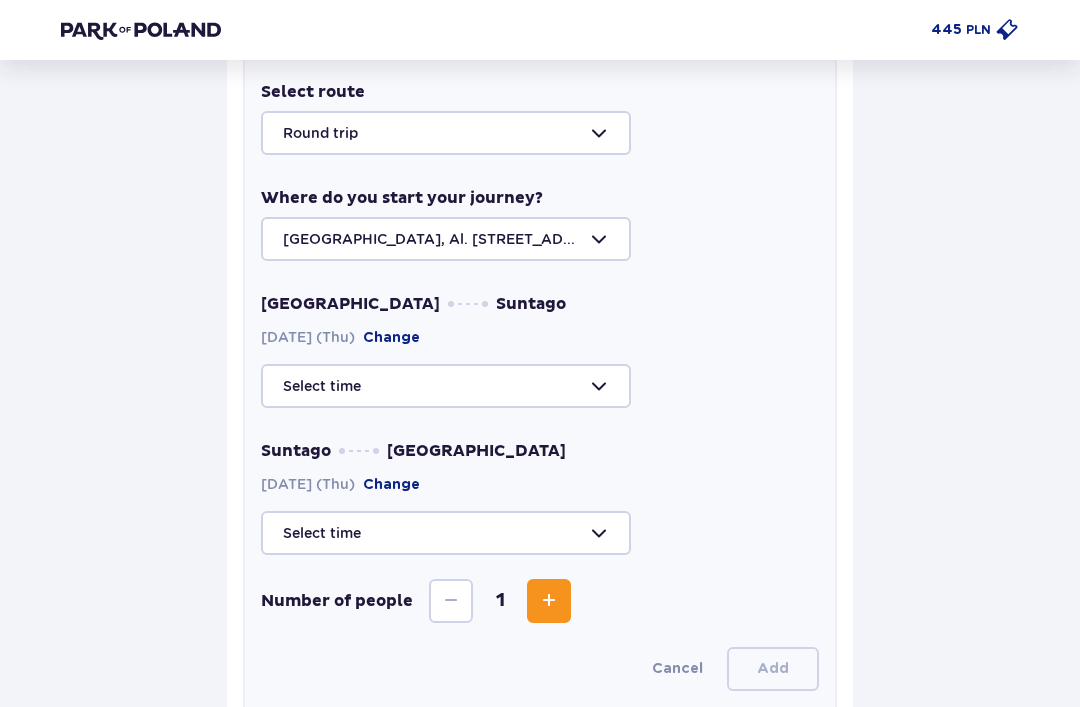 scroll, scrollTop: 557, scrollLeft: 0, axis: vertical 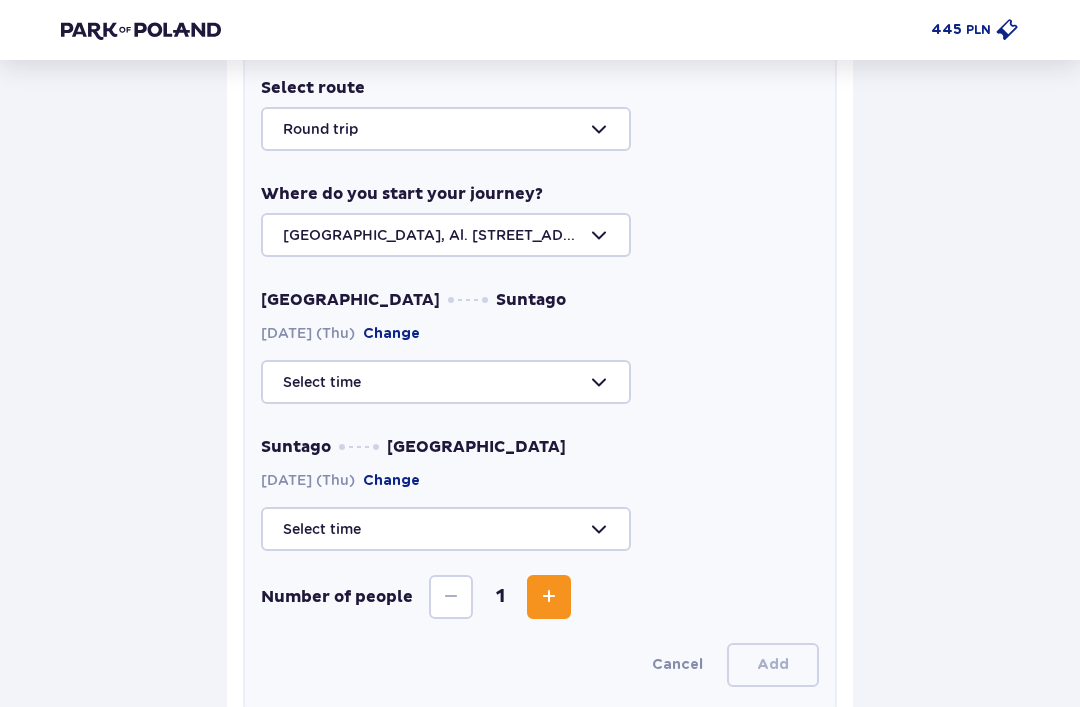 click at bounding box center [540, 382] 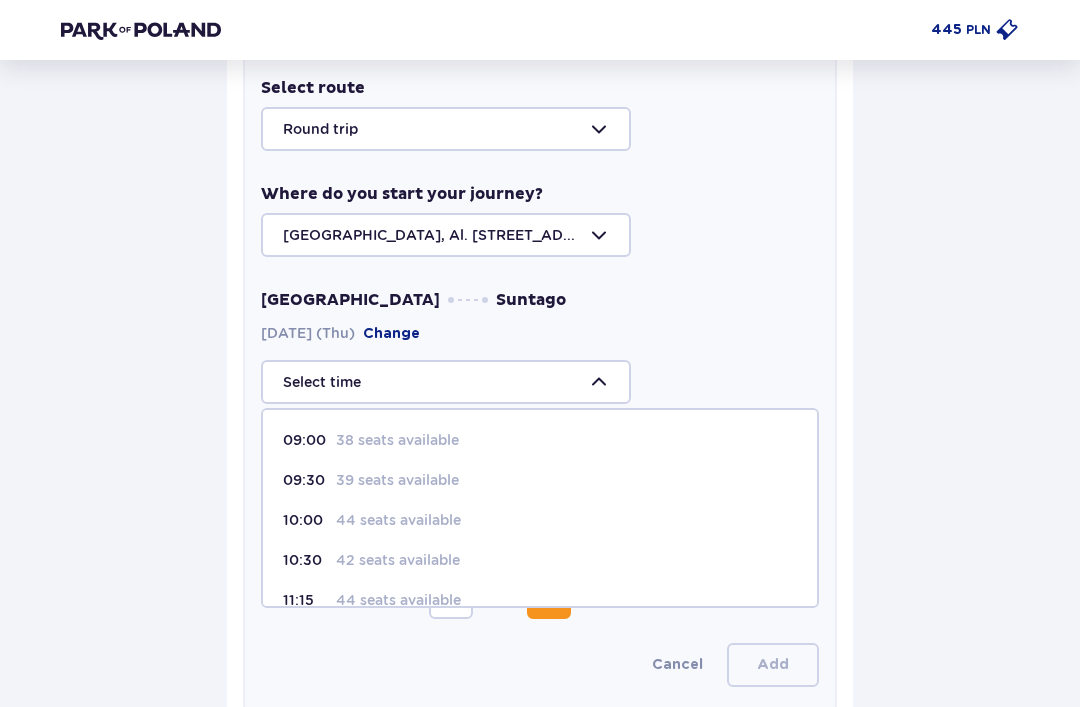 scroll, scrollTop: 0, scrollLeft: 0, axis: both 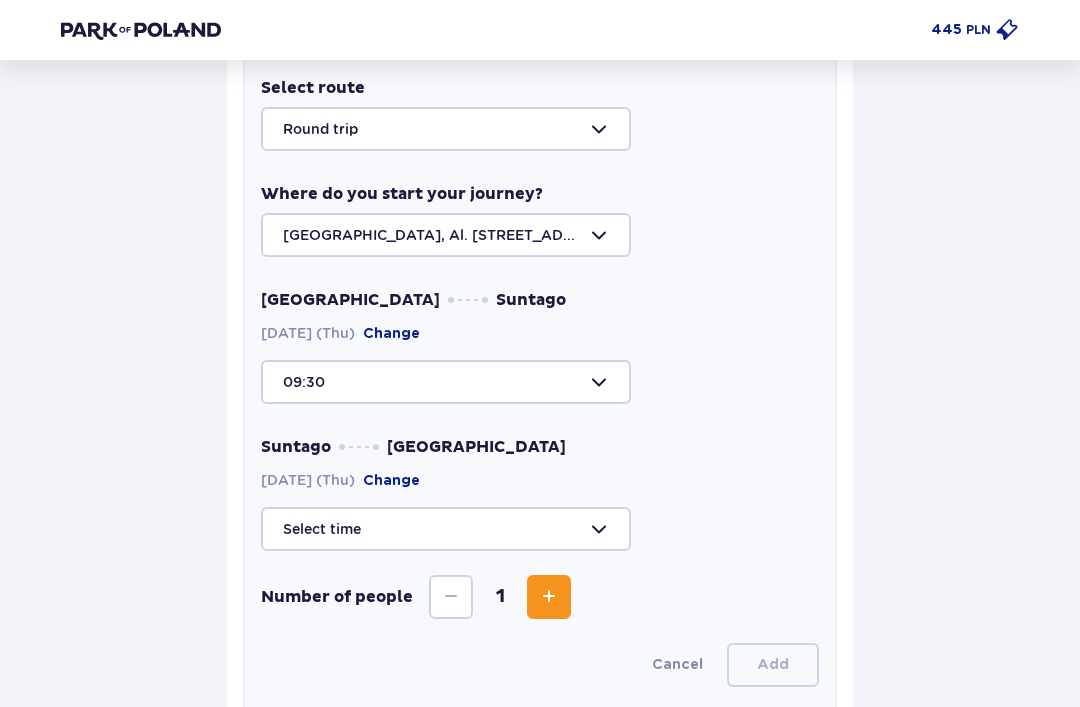 click at bounding box center (540, 529) 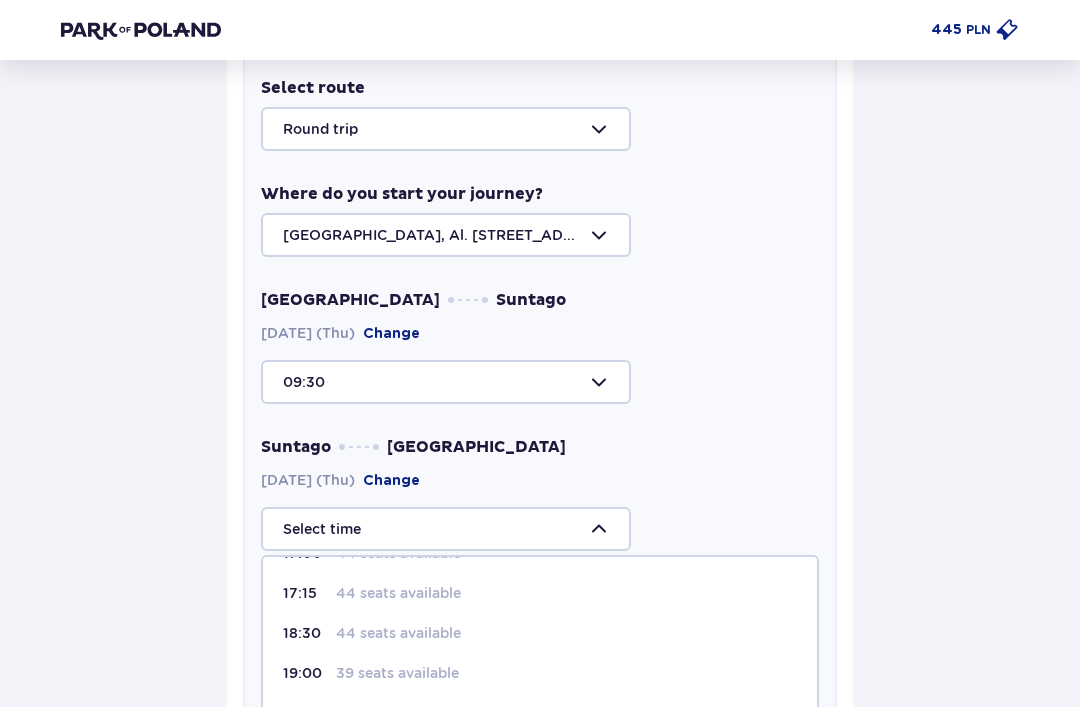 scroll, scrollTop: 116, scrollLeft: 0, axis: vertical 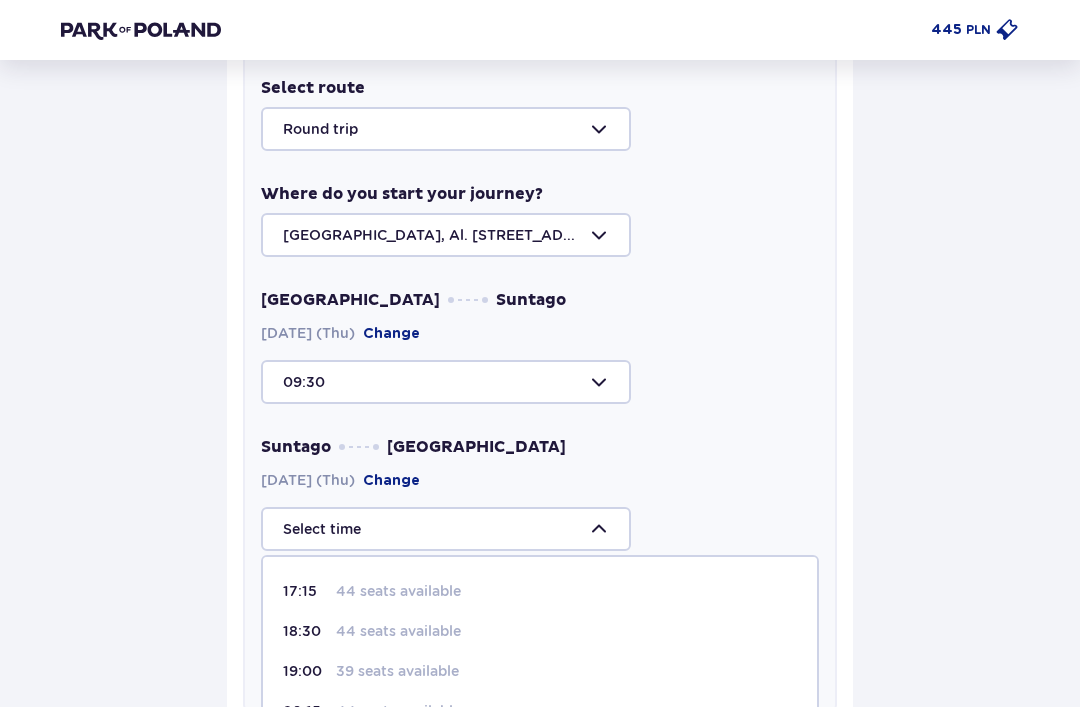 click on "20:15" at bounding box center (305, 711) 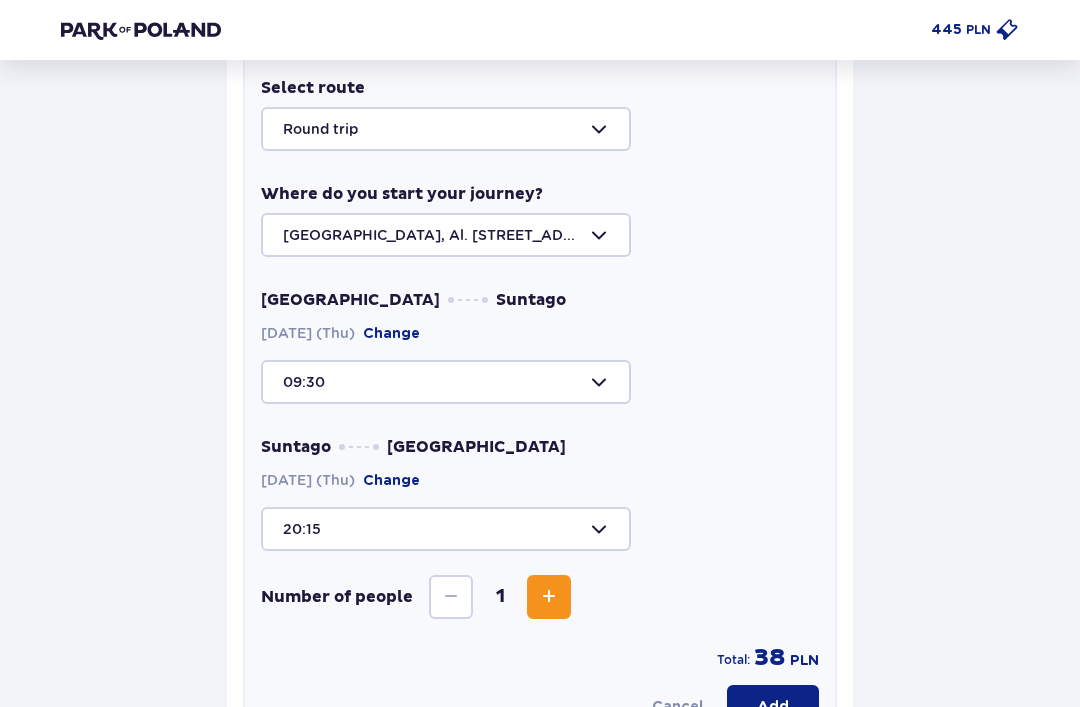 click at bounding box center [549, 597] 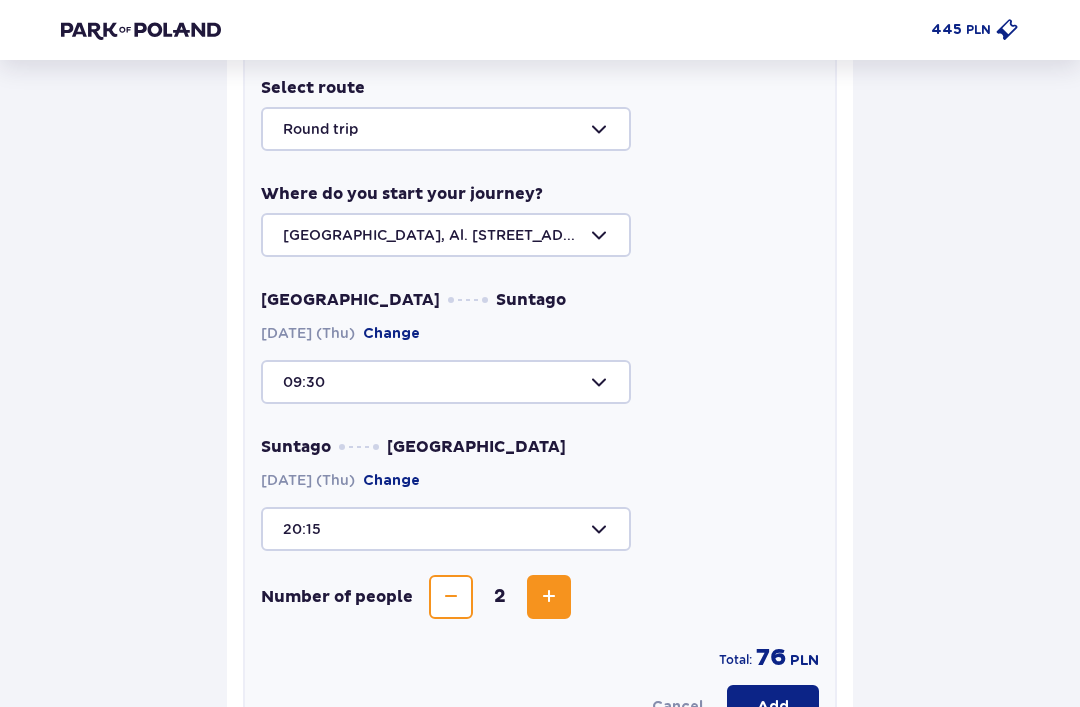 click at bounding box center (549, 597) 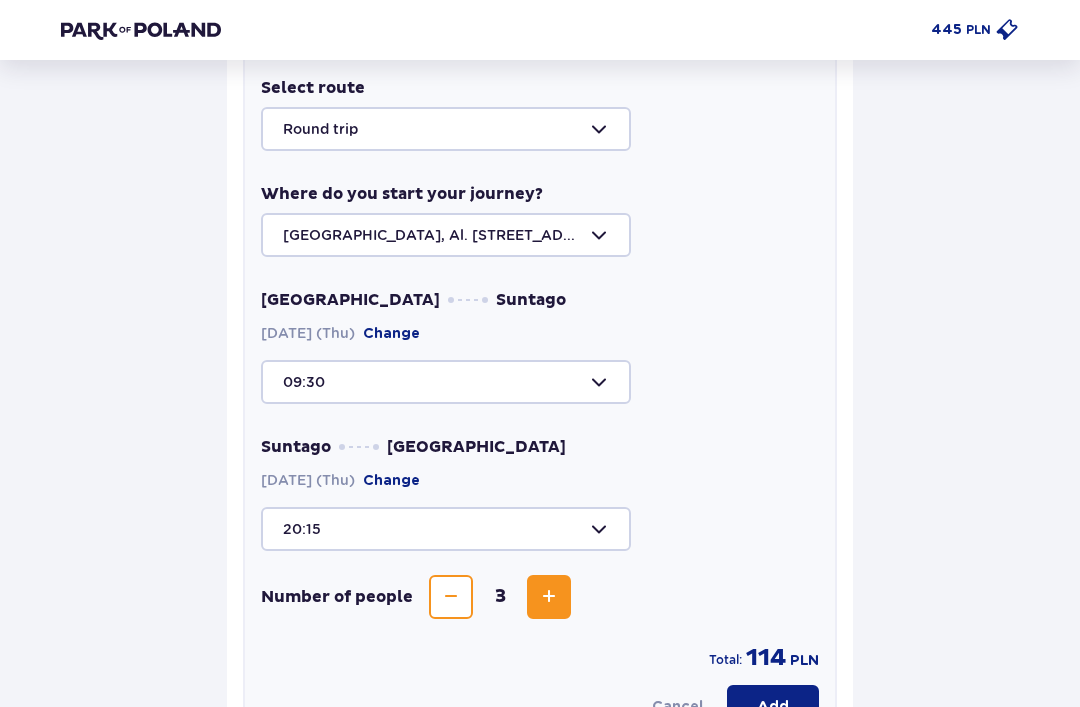 click on "Add" at bounding box center (773, 707) 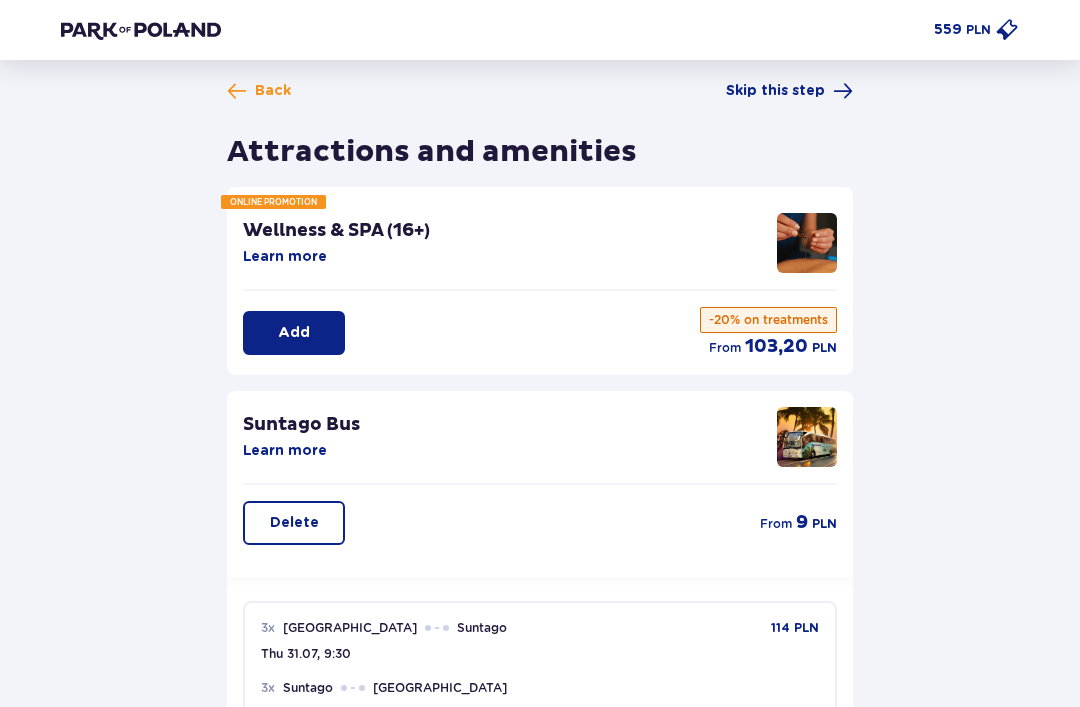 scroll, scrollTop: 0, scrollLeft: 0, axis: both 